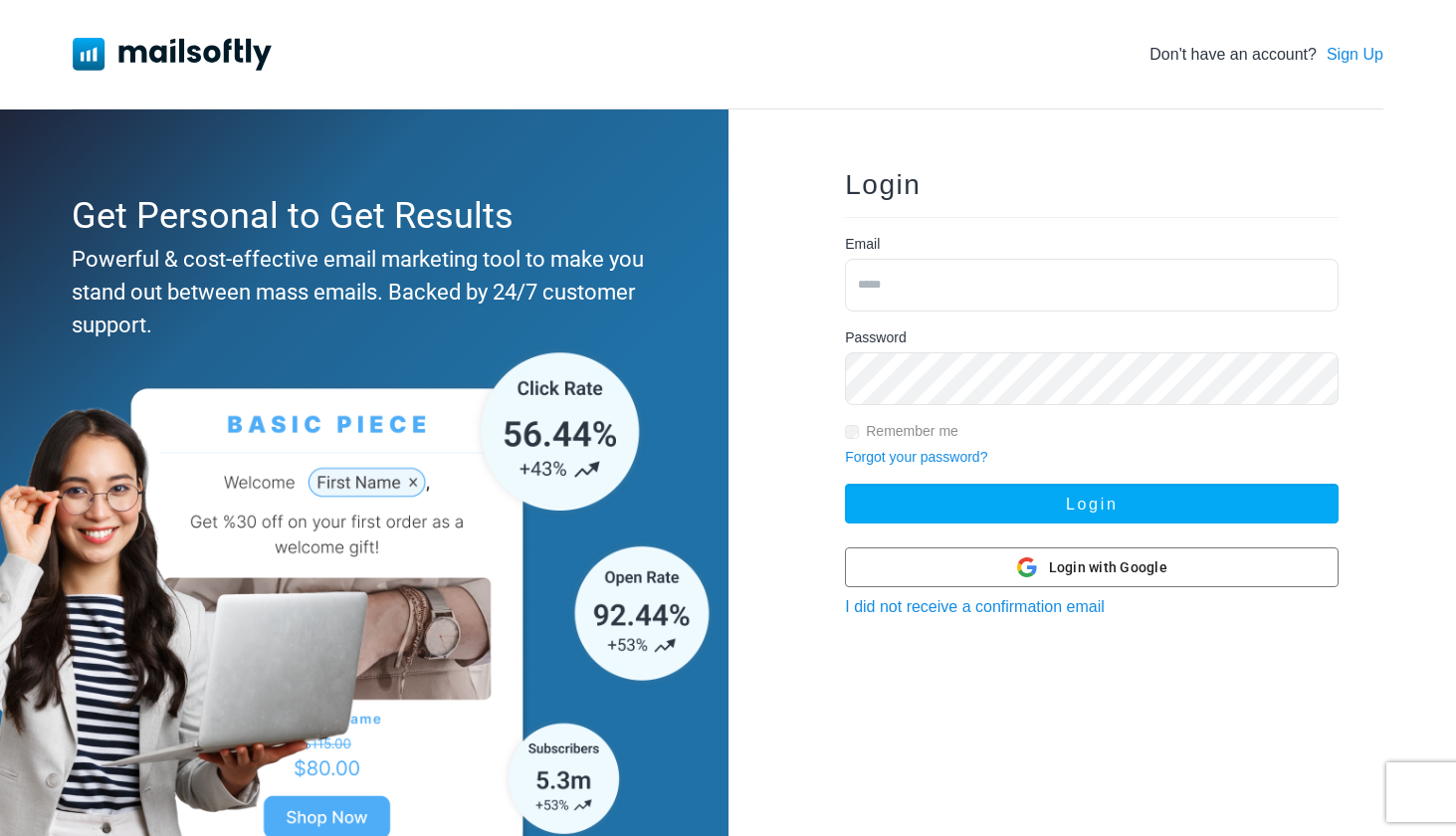 scroll, scrollTop: 0, scrollLeft: 0, axis: both 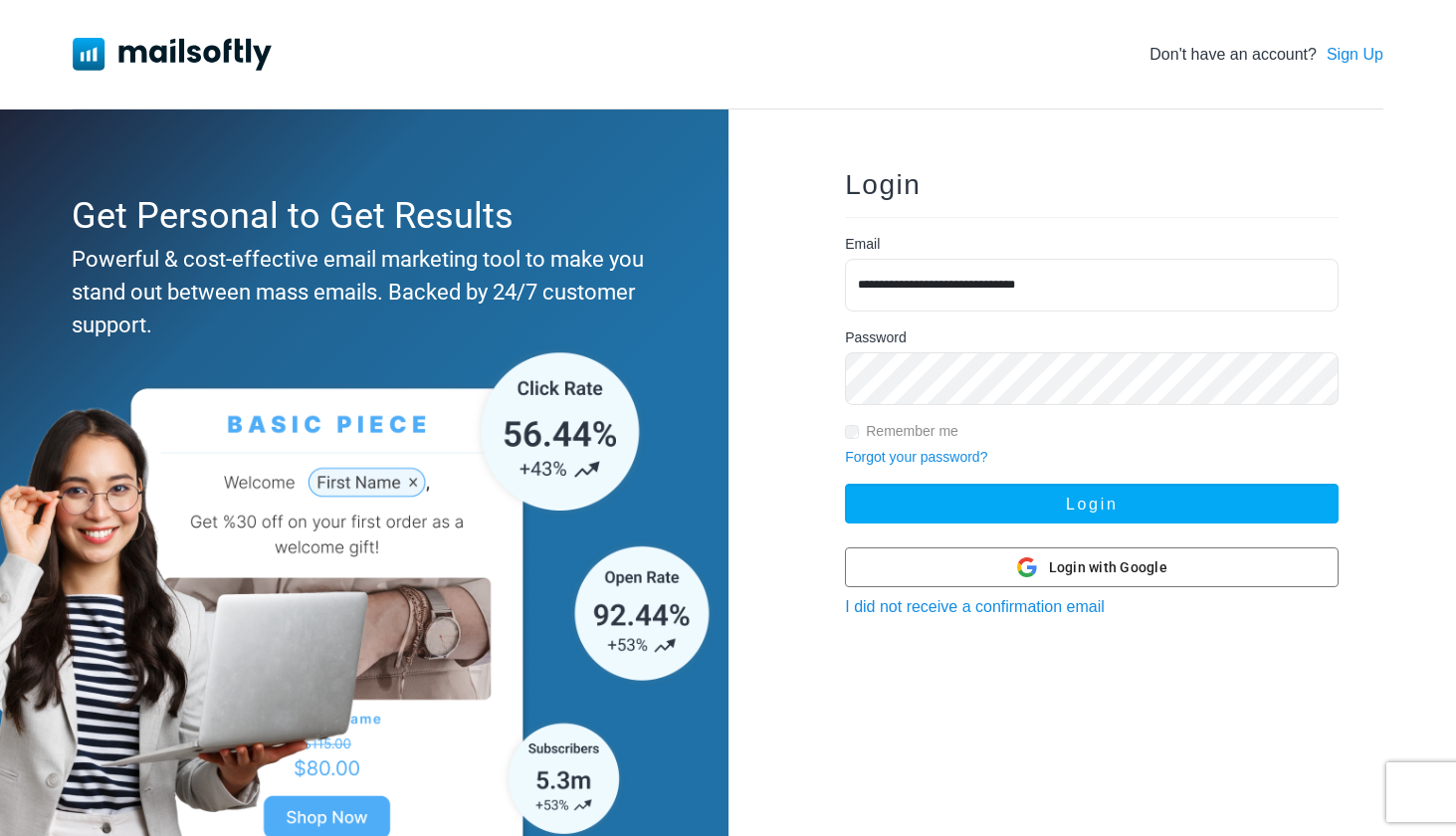 click on "Login" at bounding box center (1092, 504) 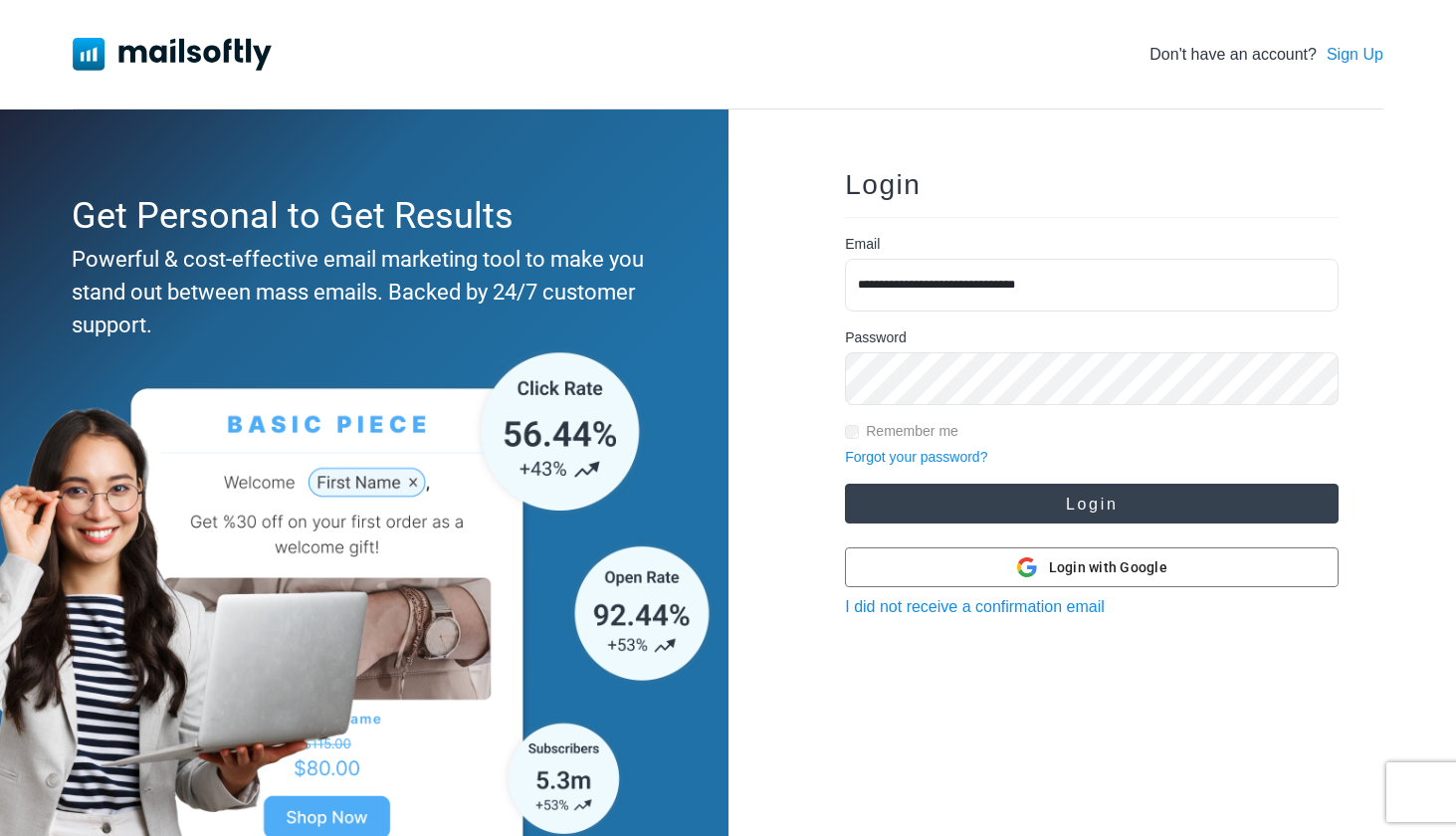 click on "Login" at bounding box center (1092, 504) 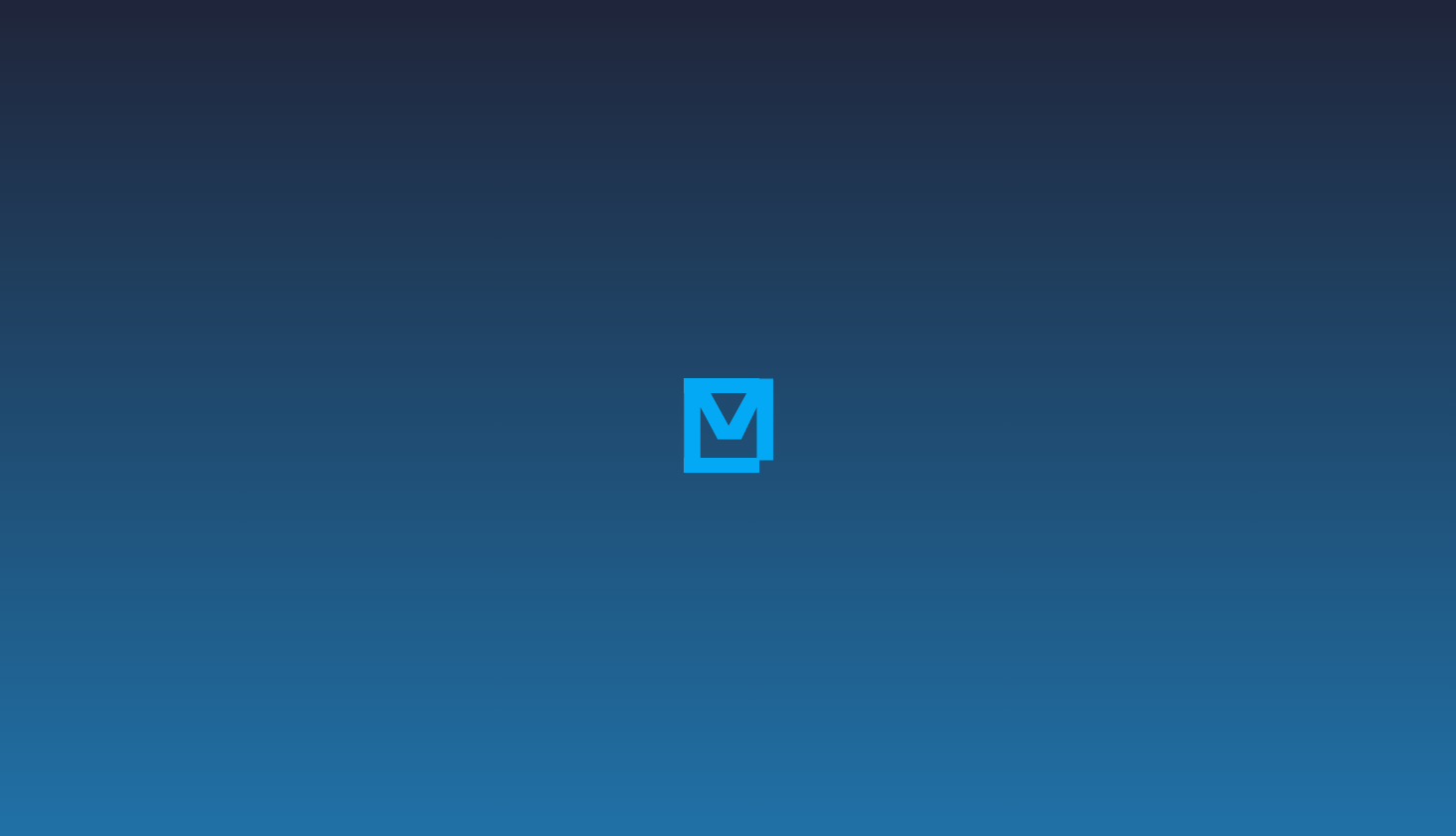 scroll, scrollTop: 0, scrollLeft: 0, axis: both 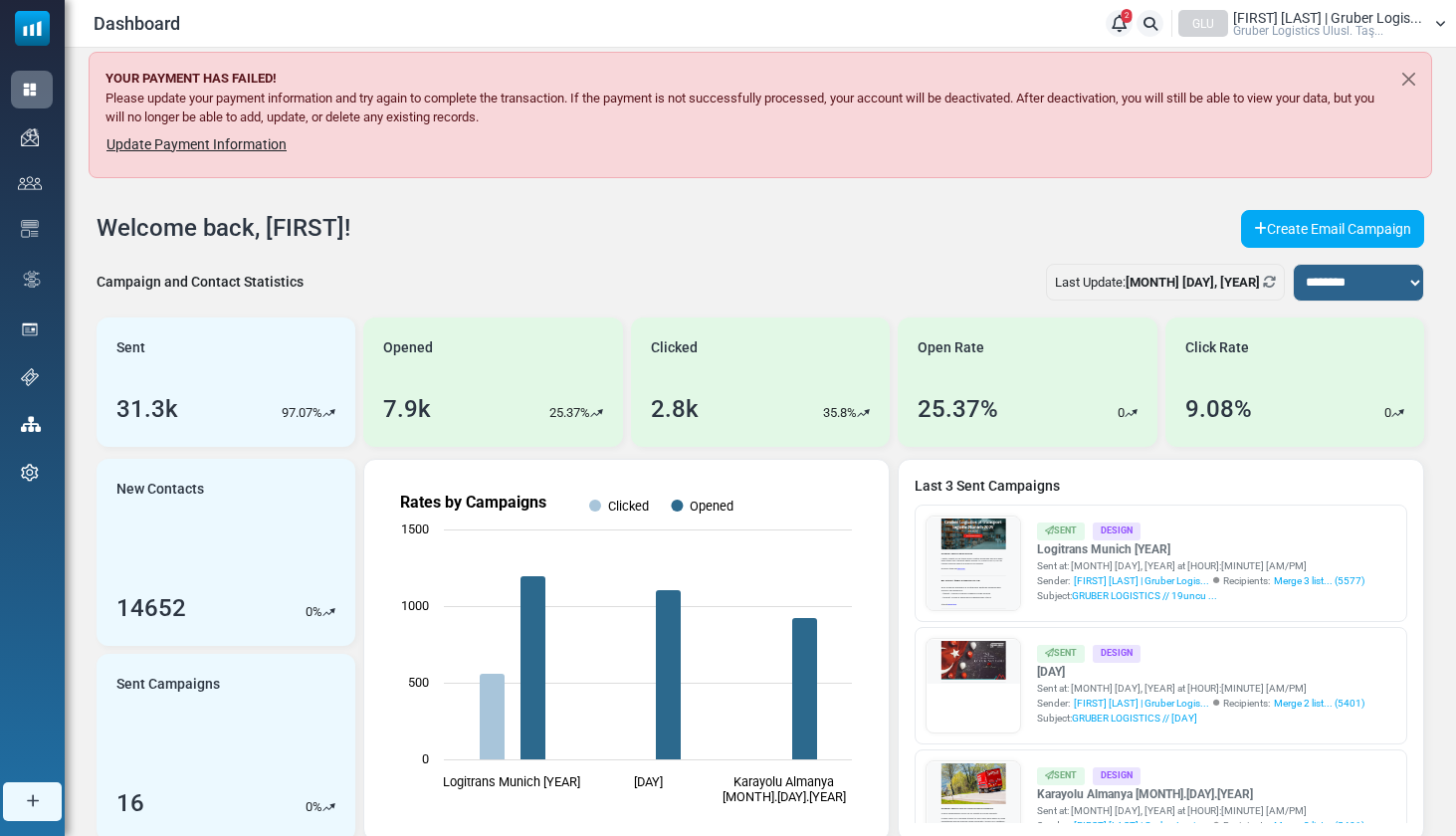 click at bounding box center (1440, 24) 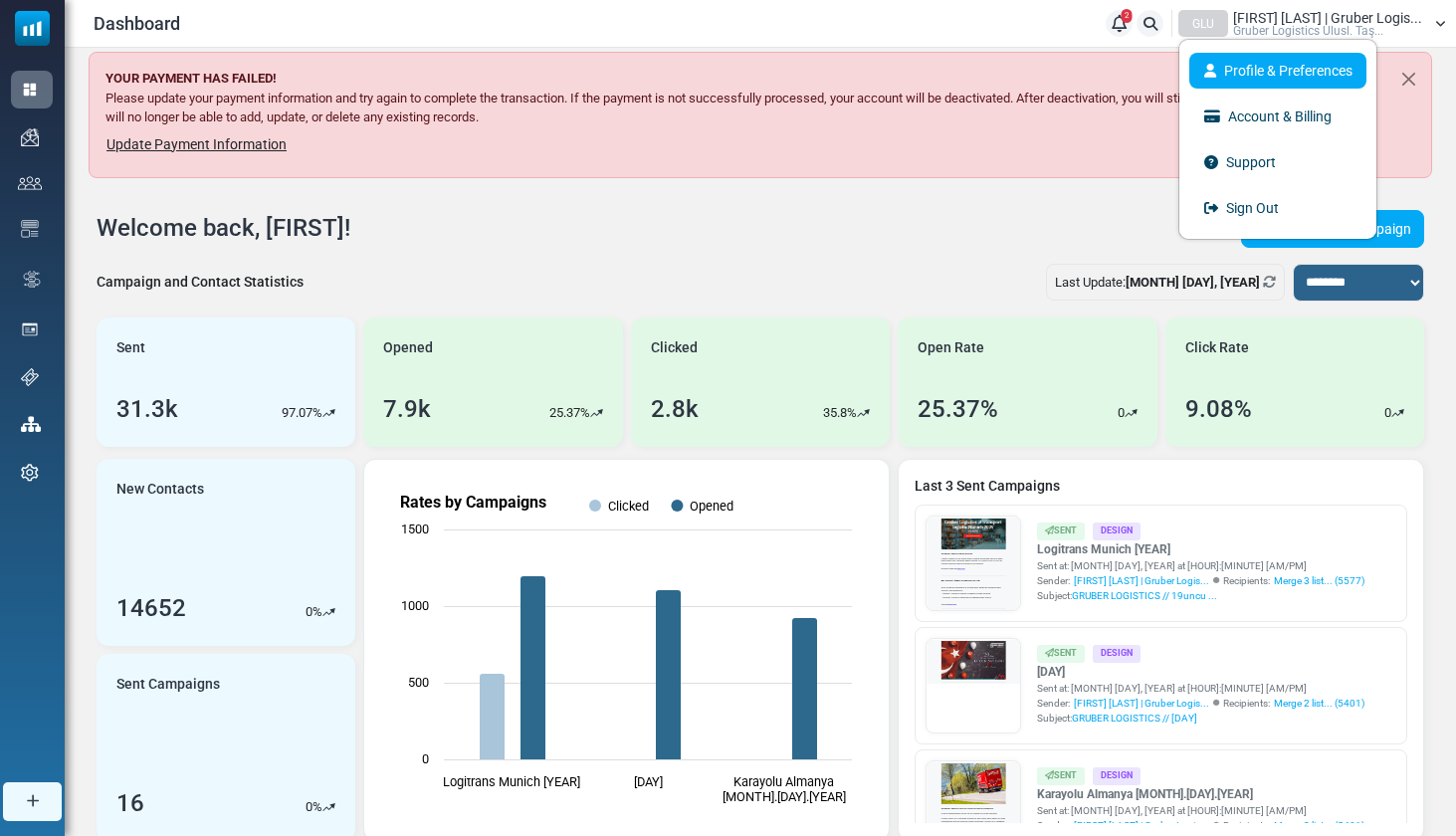 click on "Profile & Preferences" at bounding box center [1278, 71] 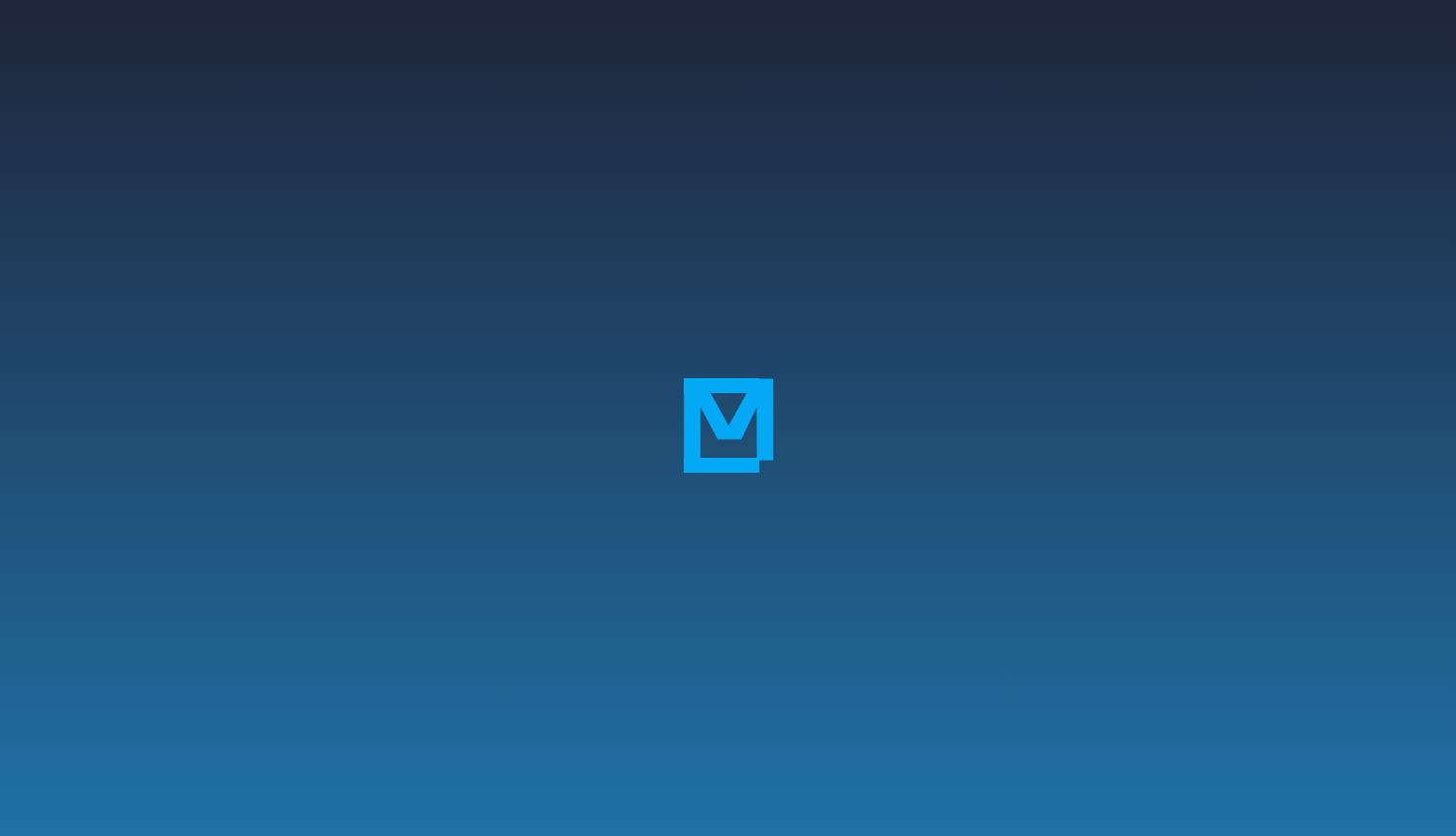 scroll, scrollTop: 0, scrollLeft: 0, axis: both 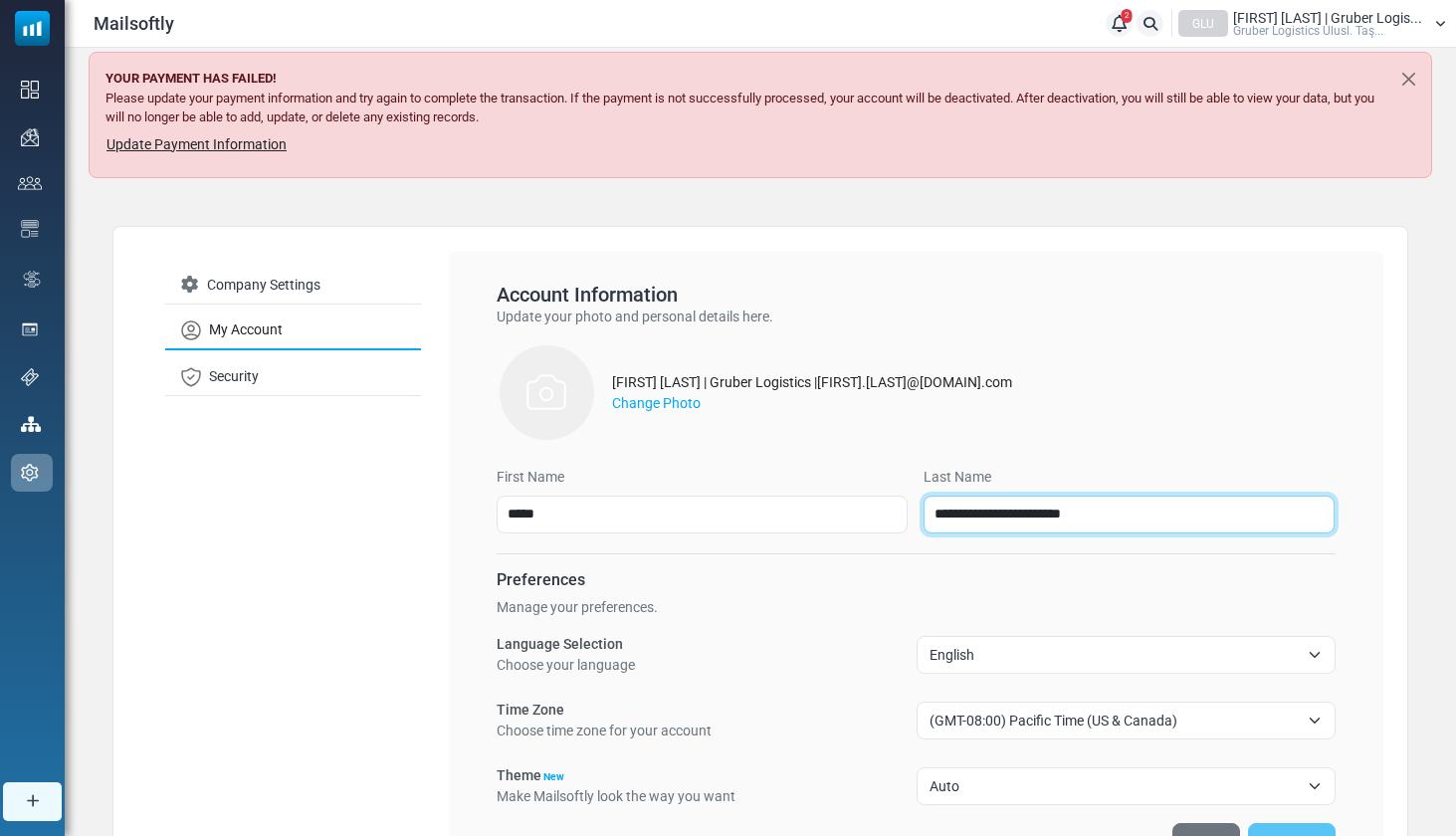 click on "**********" at bounding box center [1129, 515] 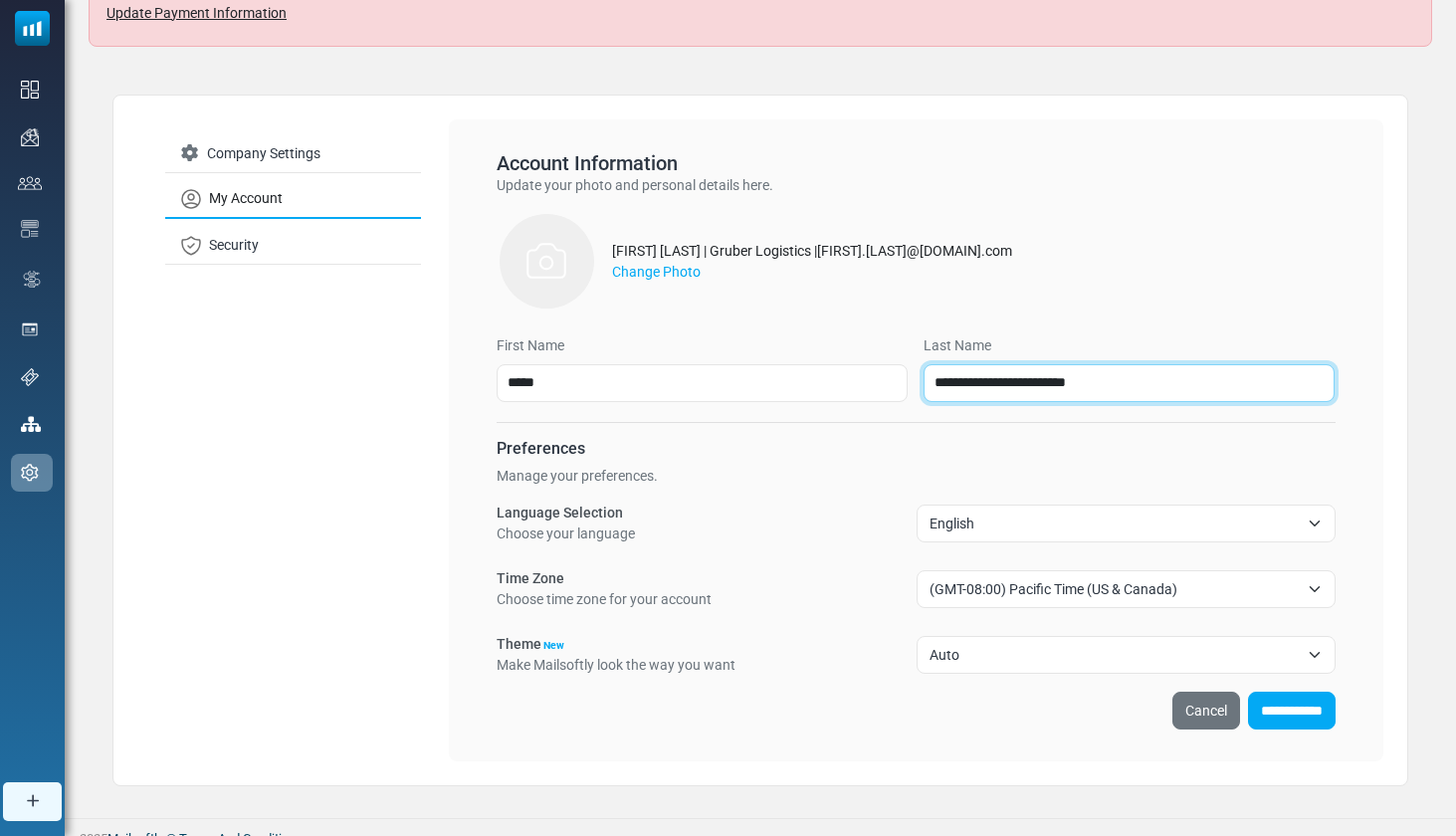 scroll, scrollTop: 135, scrollLeft: 0, axis: vertical 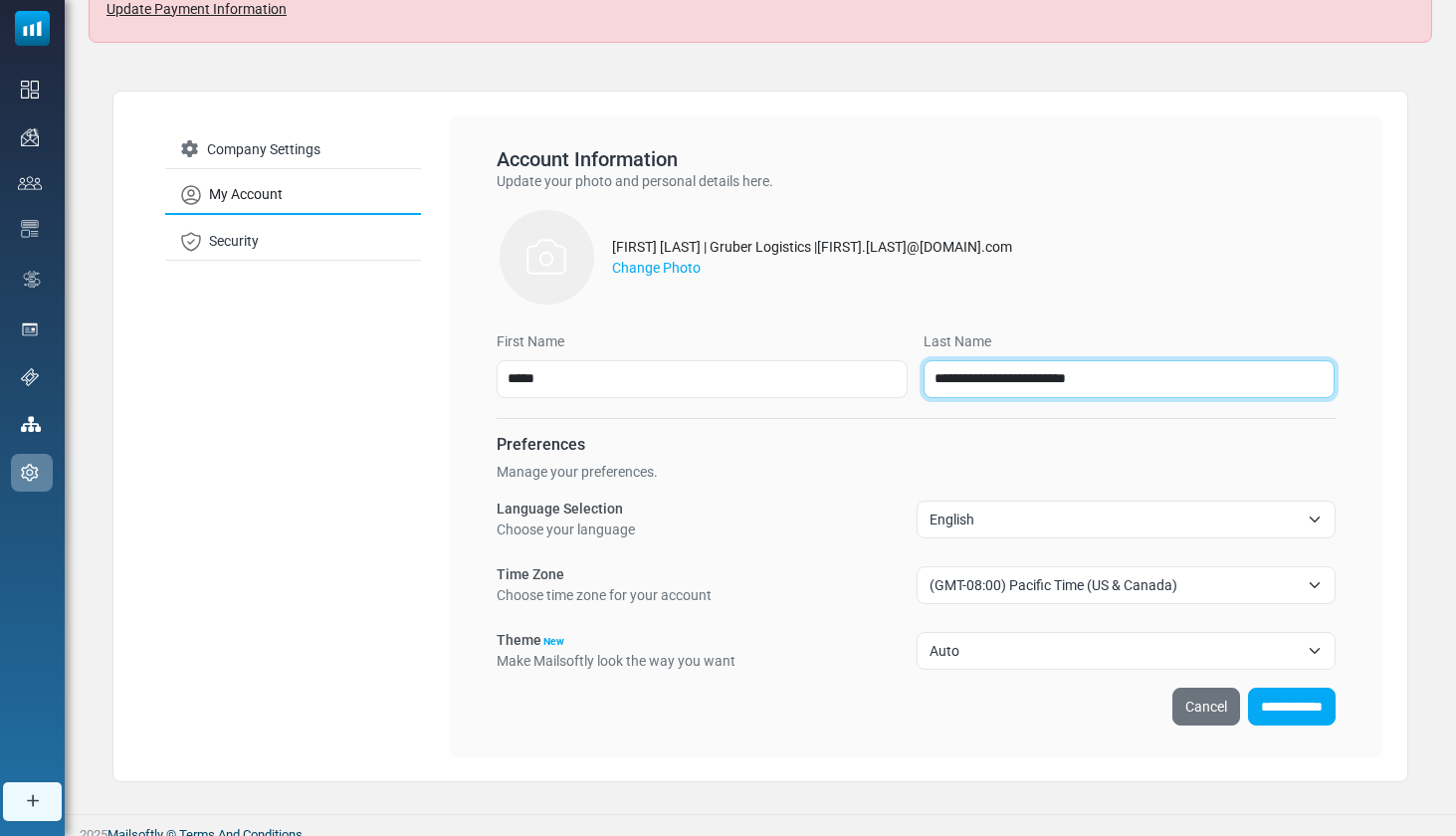 type on "**********" 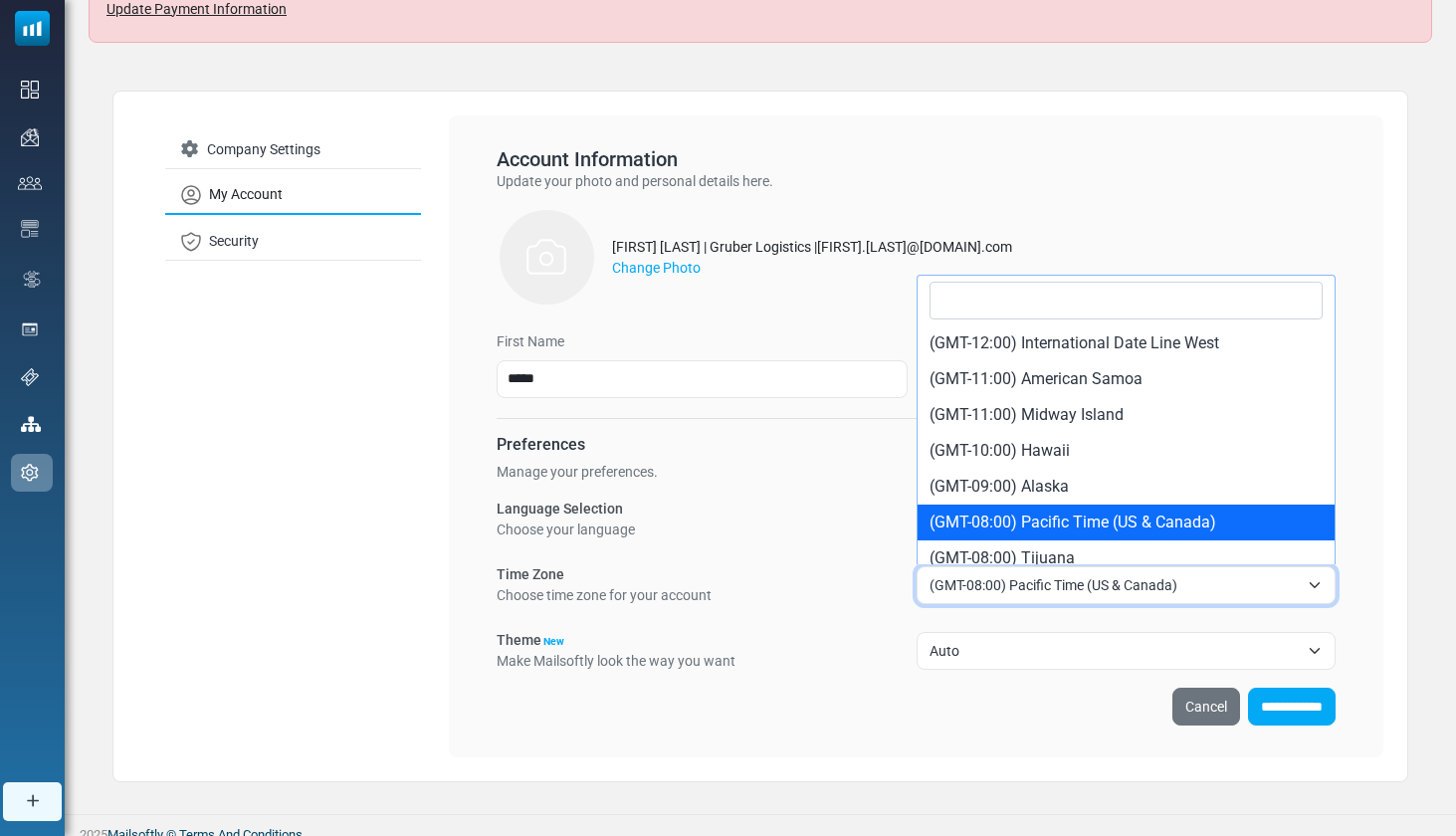 click on "(GMT-08:00) Pacific Time (US & Canada)" at bounding box center (1115, 585) 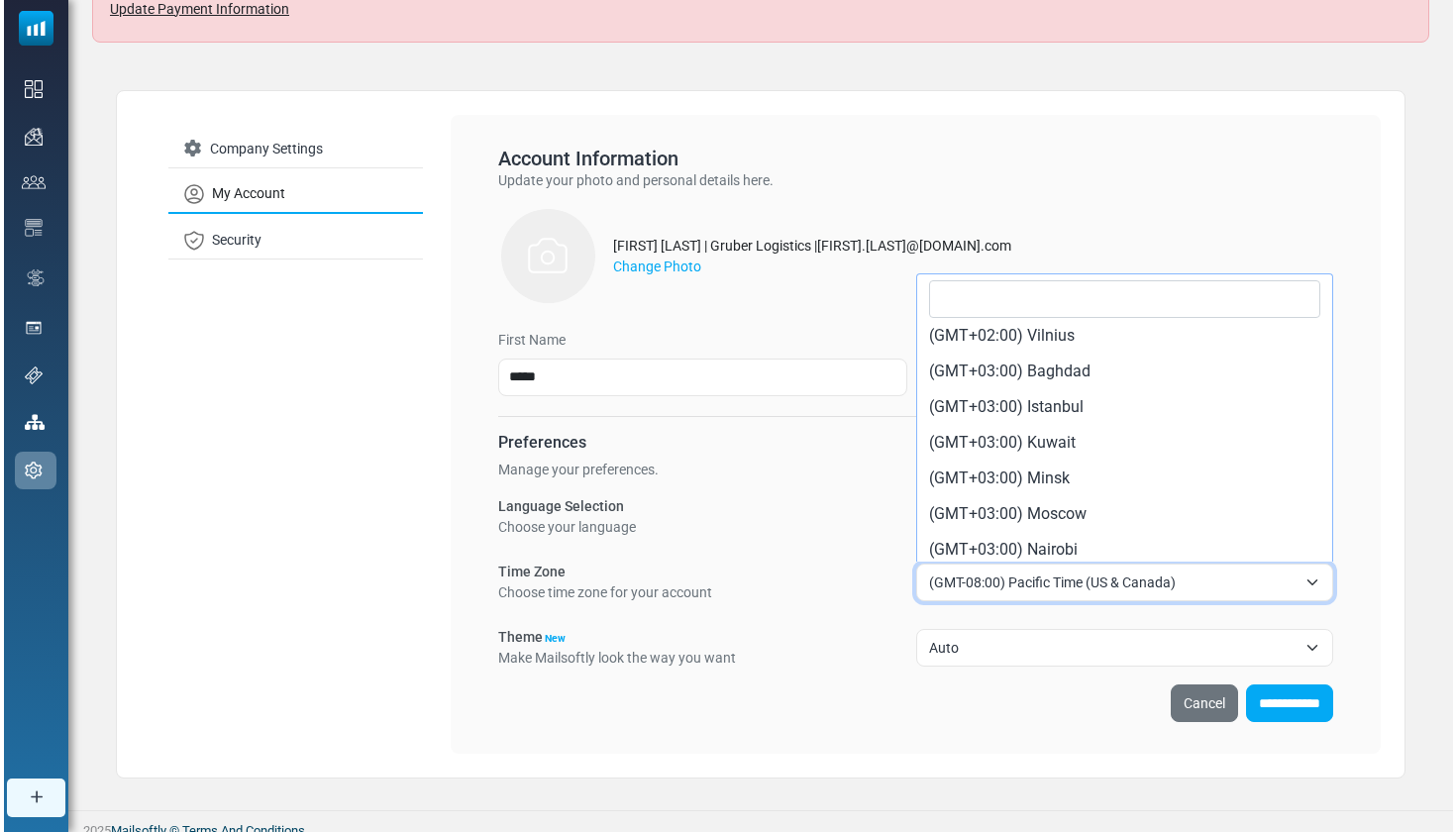 scroll, scrollTop: 2704, scrollLeft: 0, axis: vertical 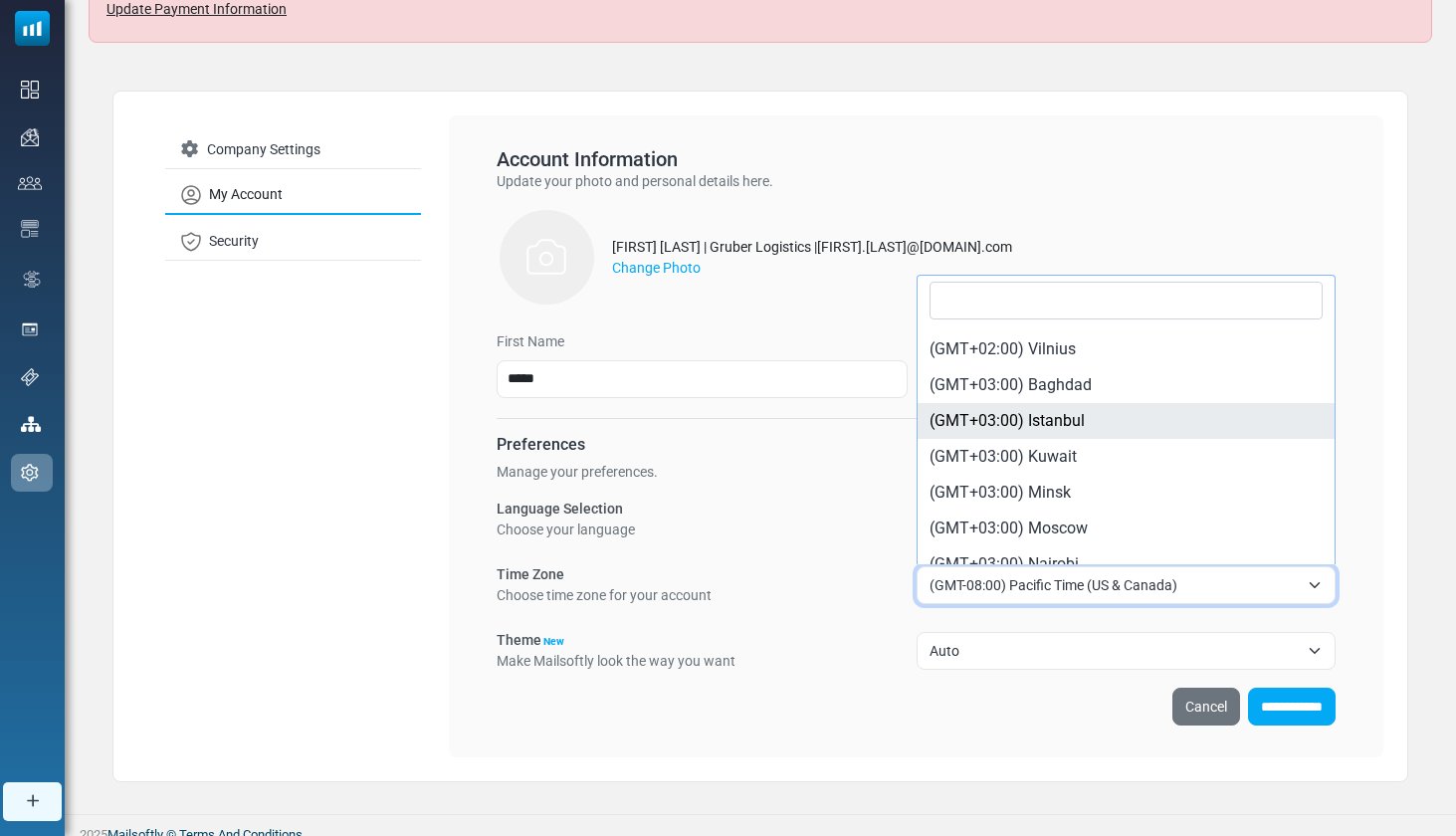 select on "********" 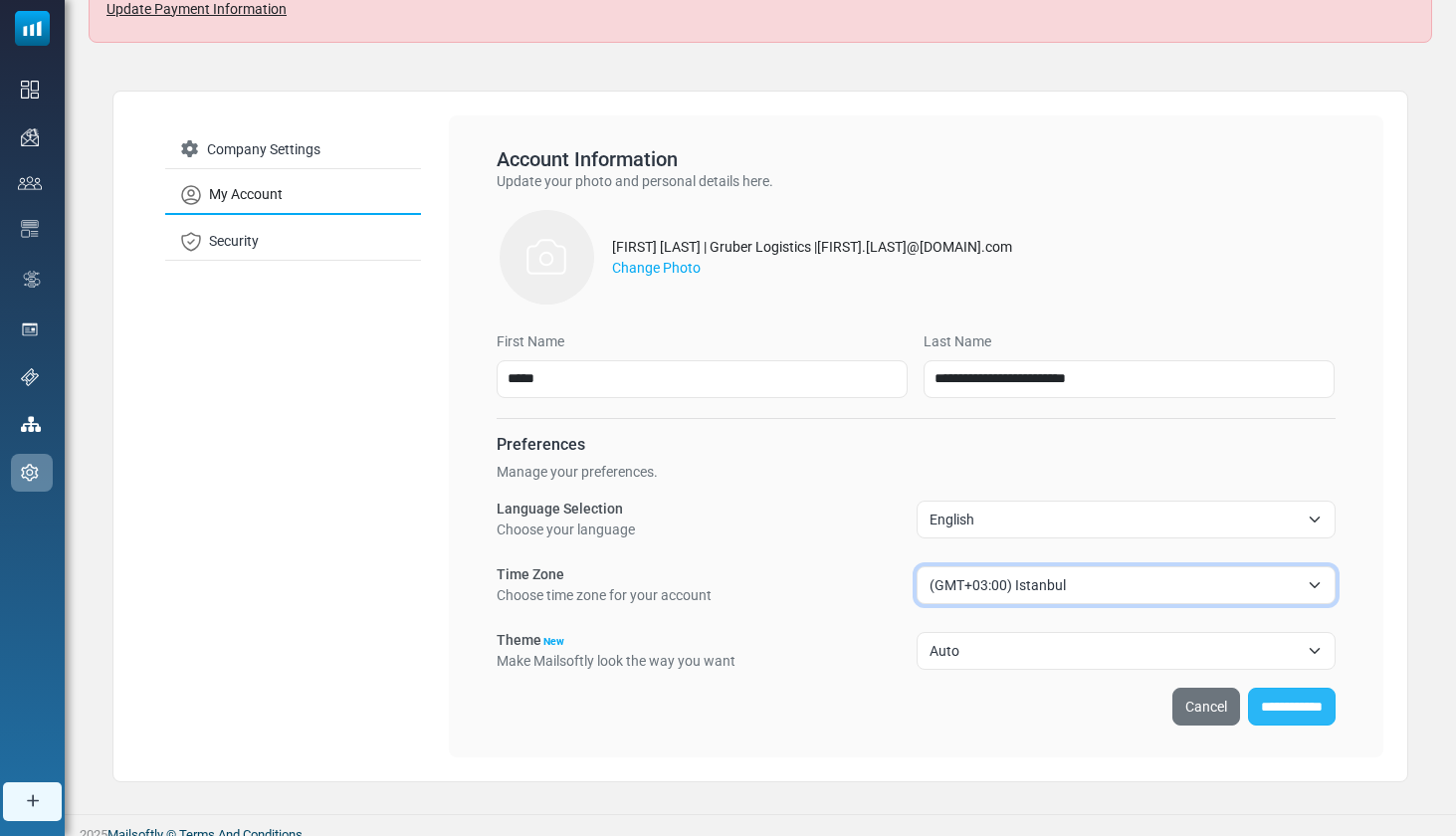 click on "**********" at bounding box center [1292, 707] 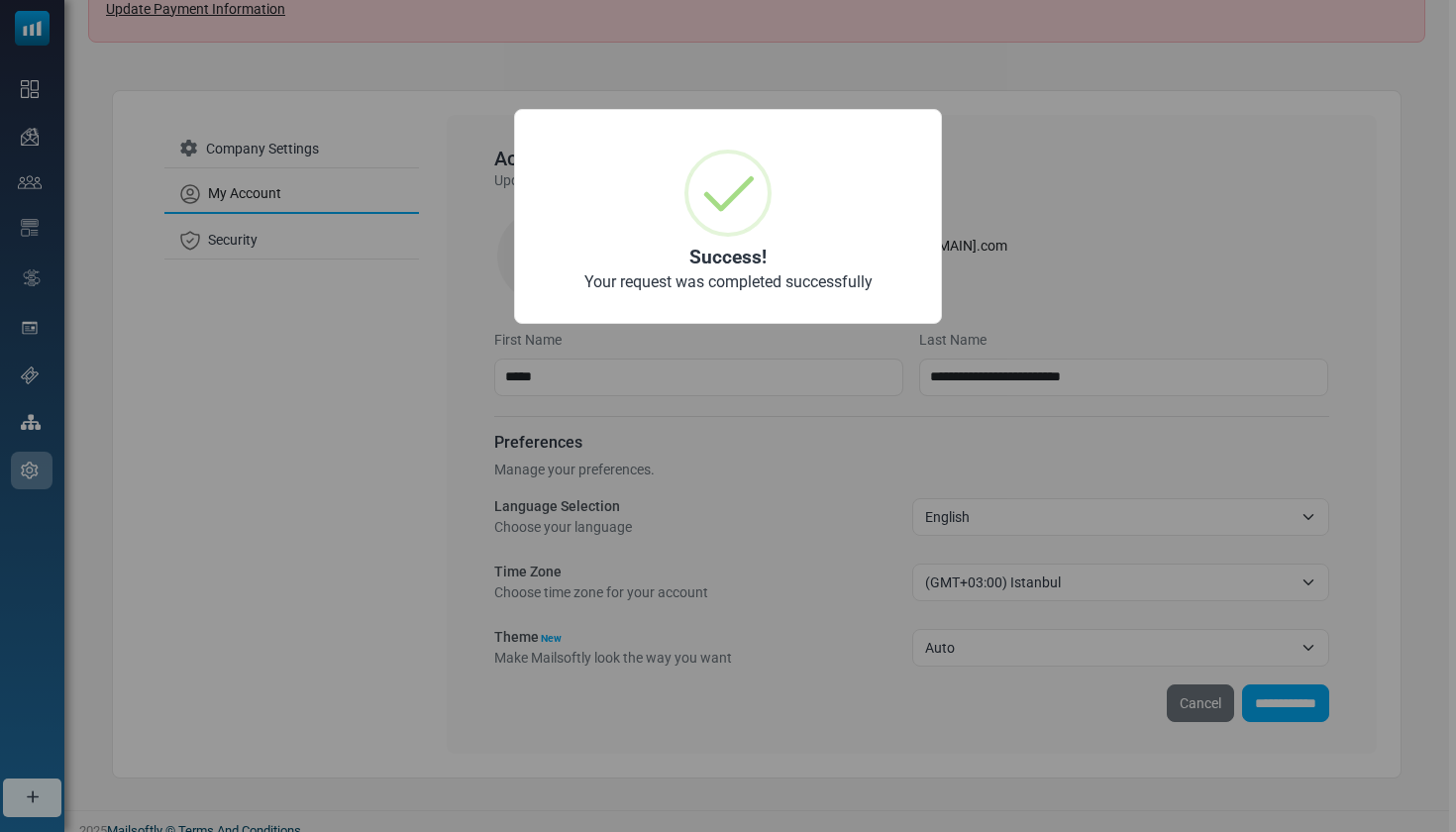 click on "×
Success! Your request was completed successfully OK No Cancel" at bounding box center (728, 416) 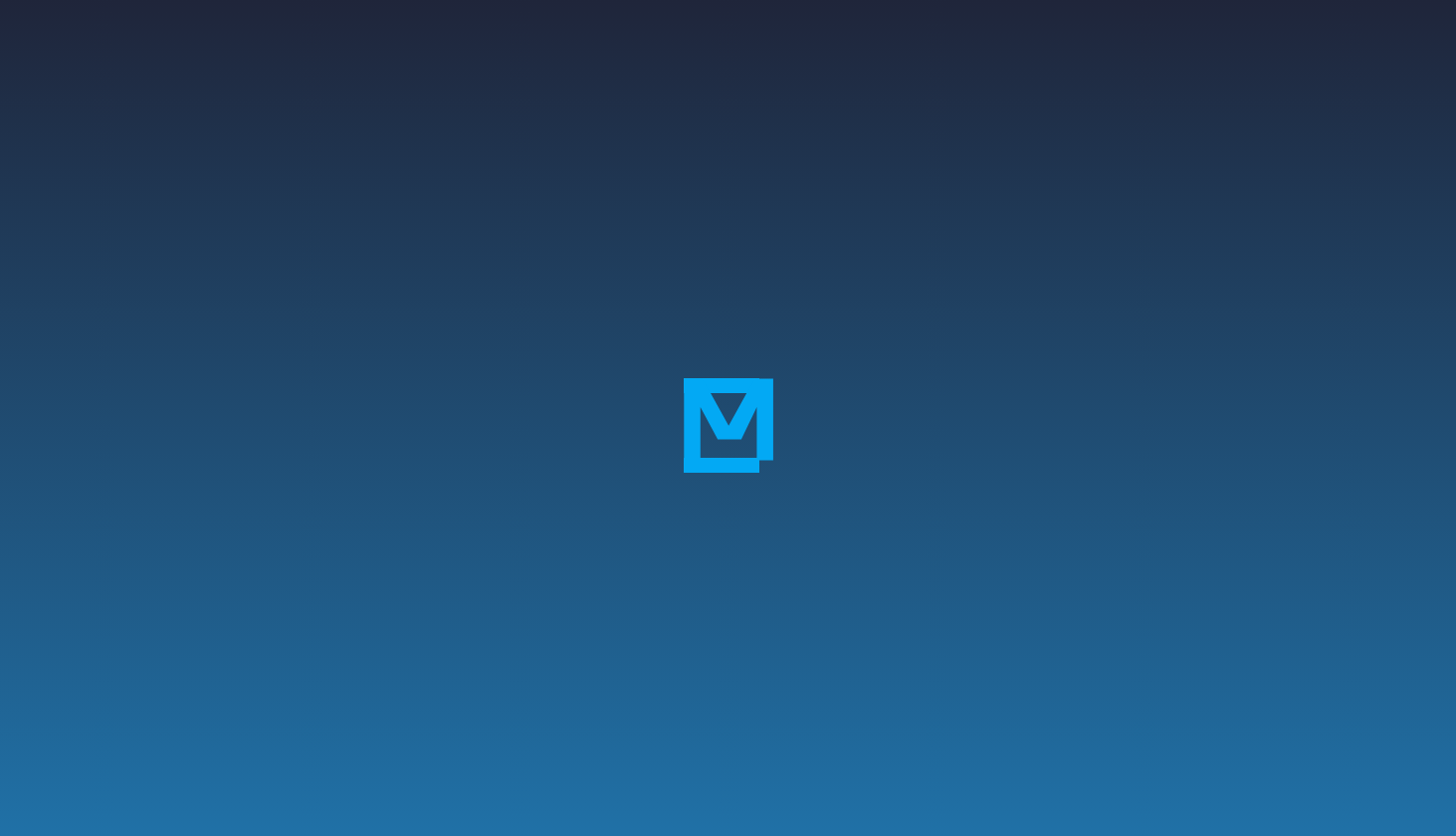 scroll, scrollTop: 0, scrollLeft: 0, axis: both 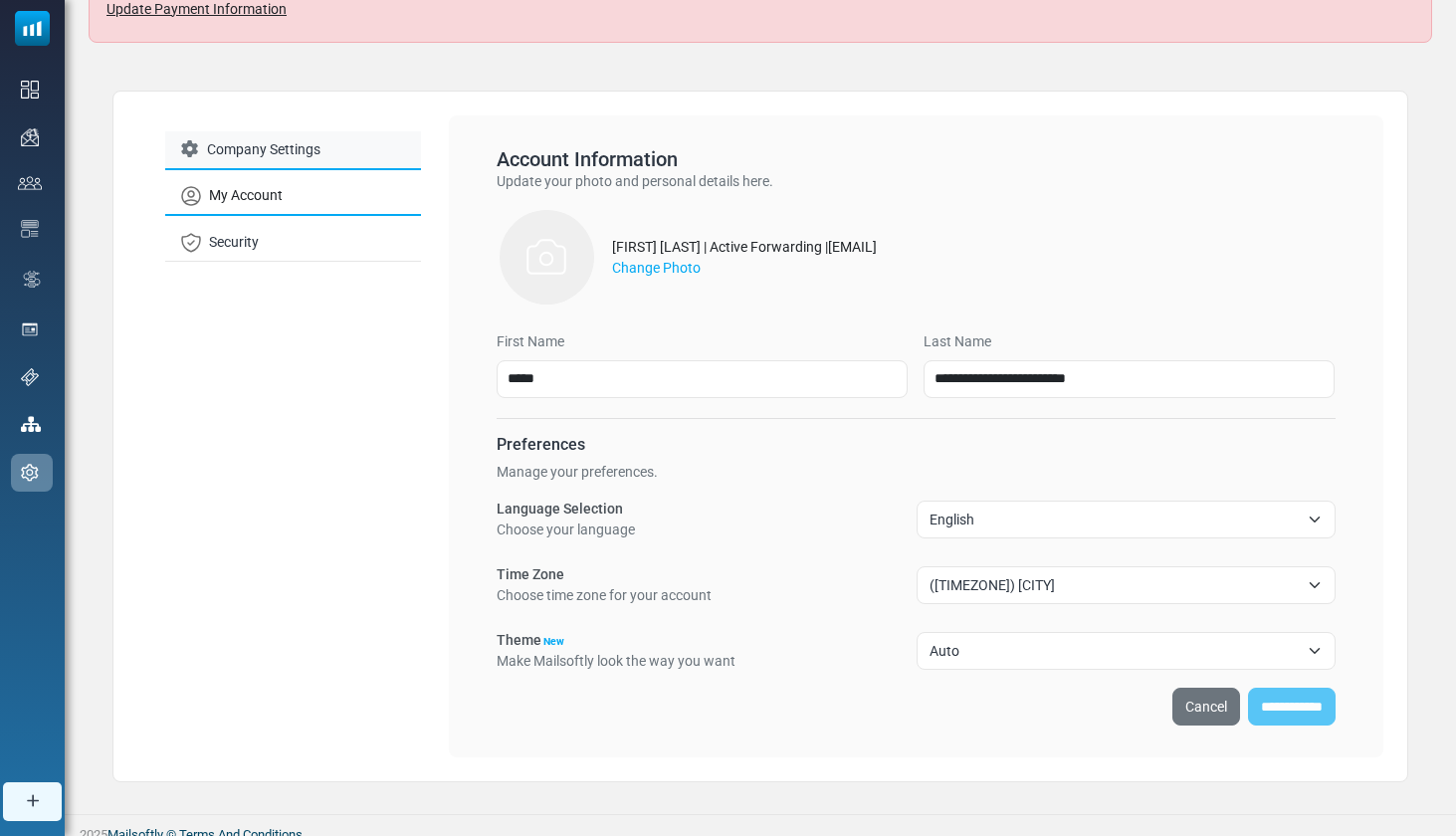 click on "Company Settings" at bounding box center (293, 150) 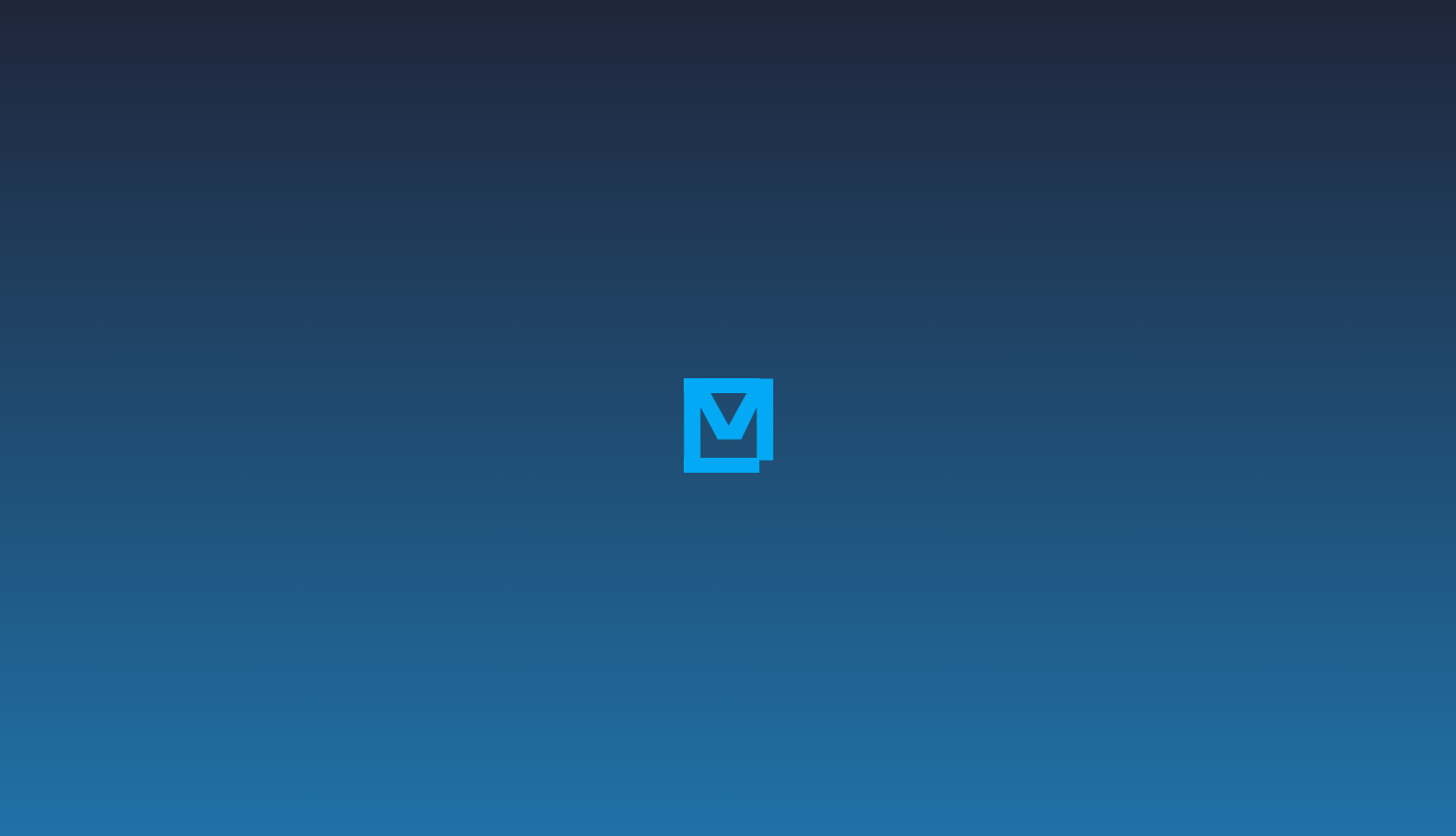 scroll, scrollTop: 0, scrollLeft: 0, axis: both 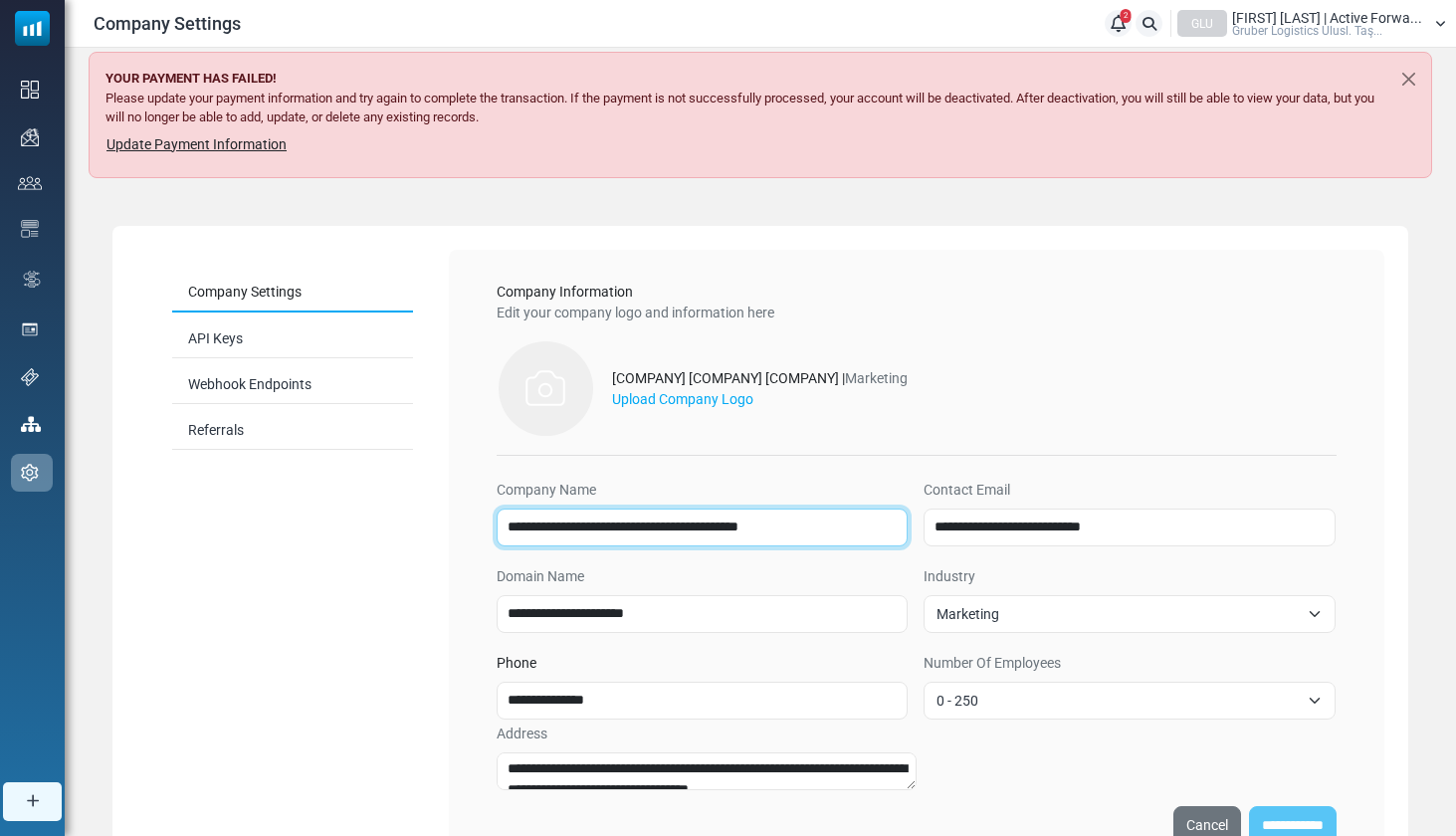 drag, startPoint x: 786, startPoint y: 527, endPoint x: 473, endPoint y: 521, distance: 313.0575 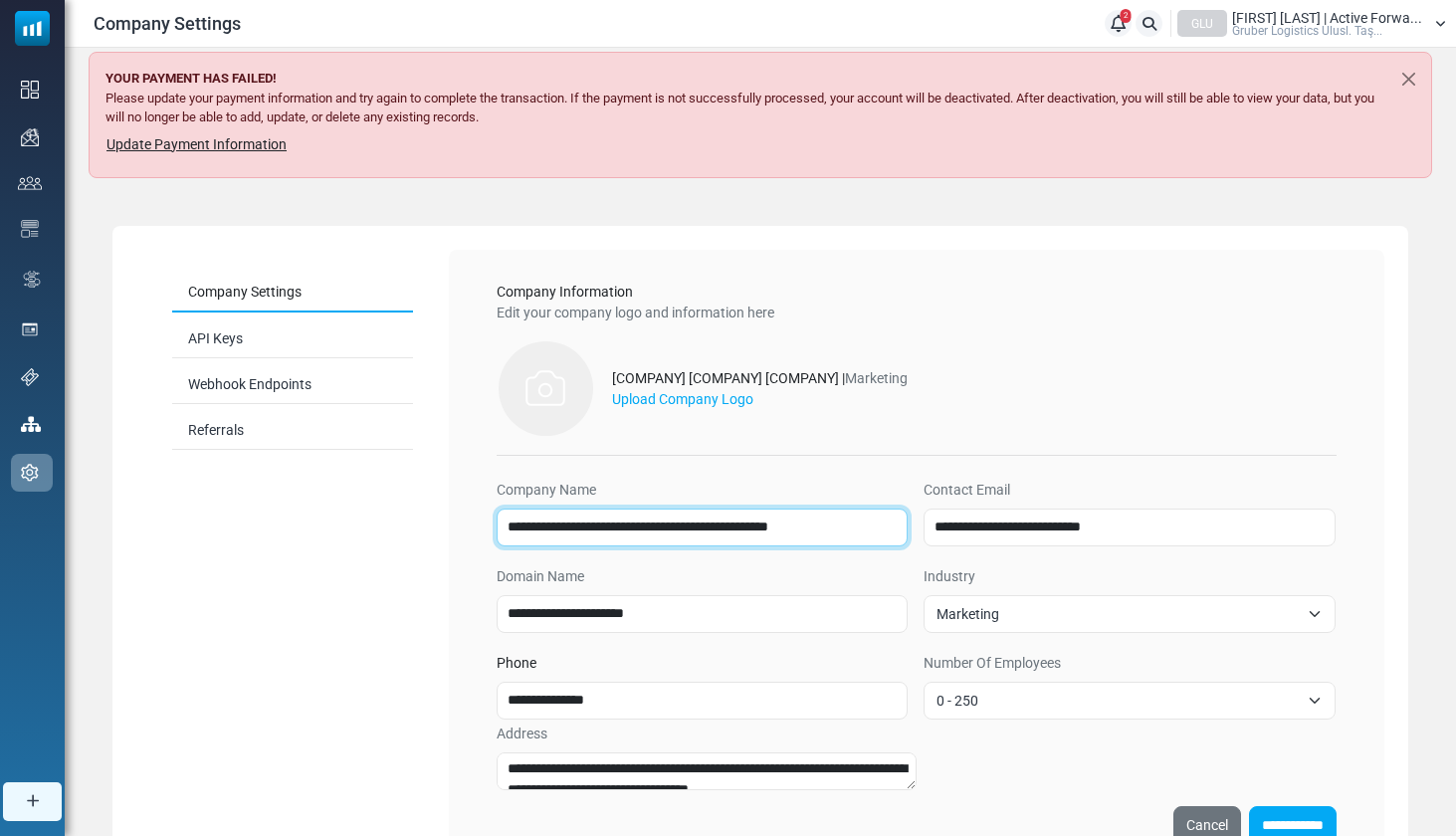 type on "**********" 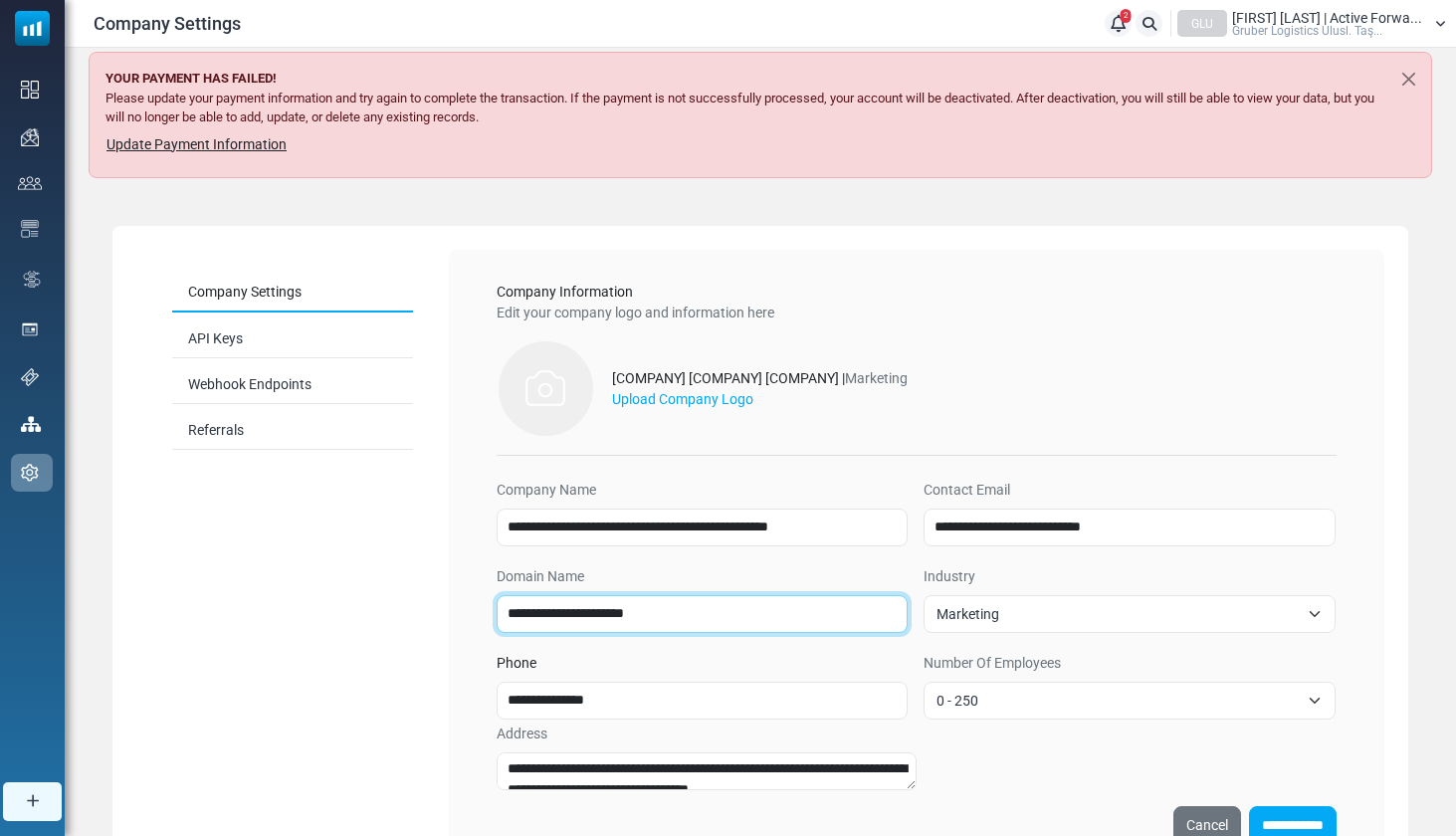 drag, startPoint x: 691, startPoint y: 612, endPoint x: 463, endPoint y: 596, distance: 228.56071 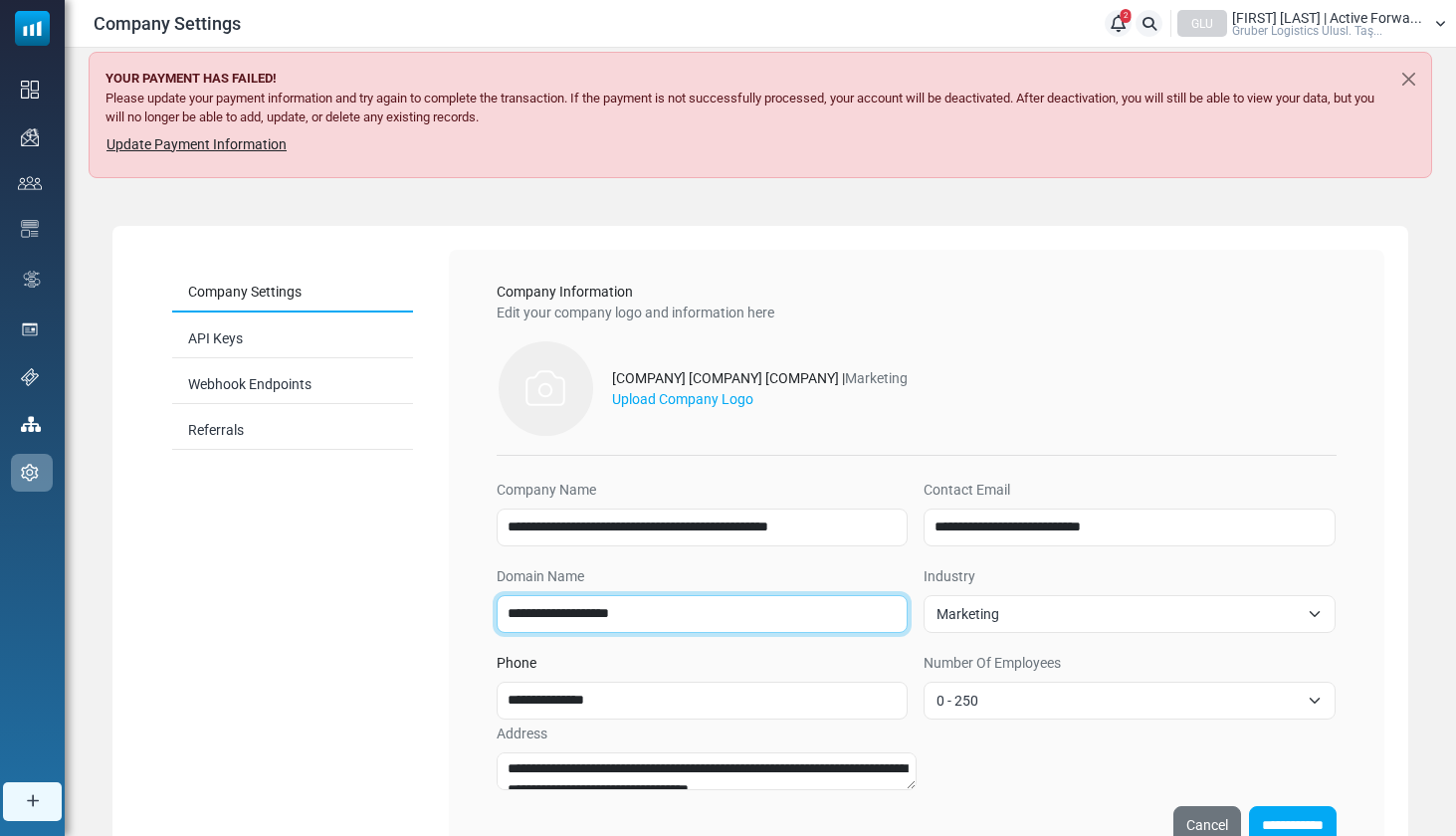 type on "**********" 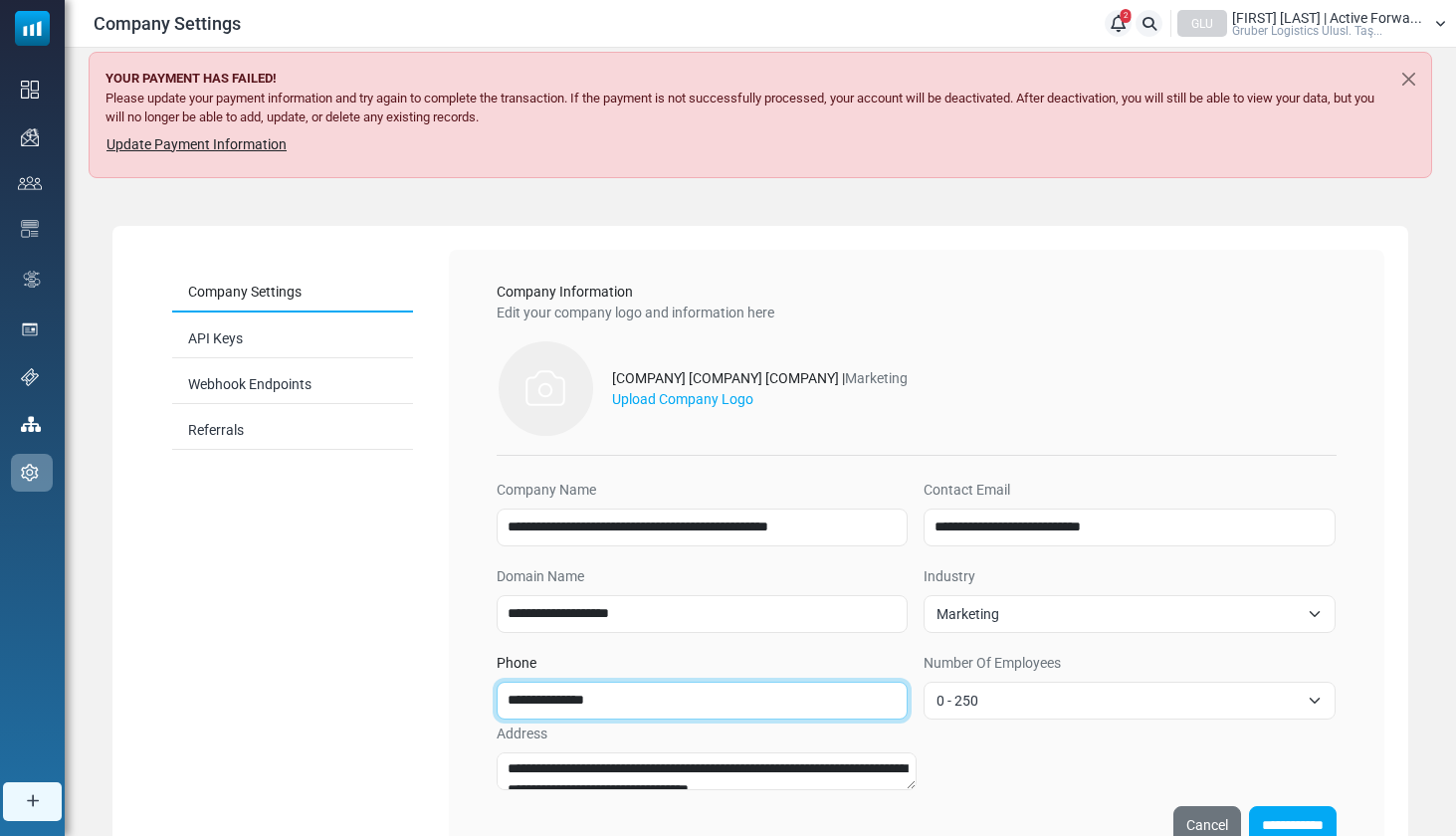 drag, startPoint x: 686, startPoint y: 704, endPoint x: 535, endPoint y: 699, distance: 151.08276 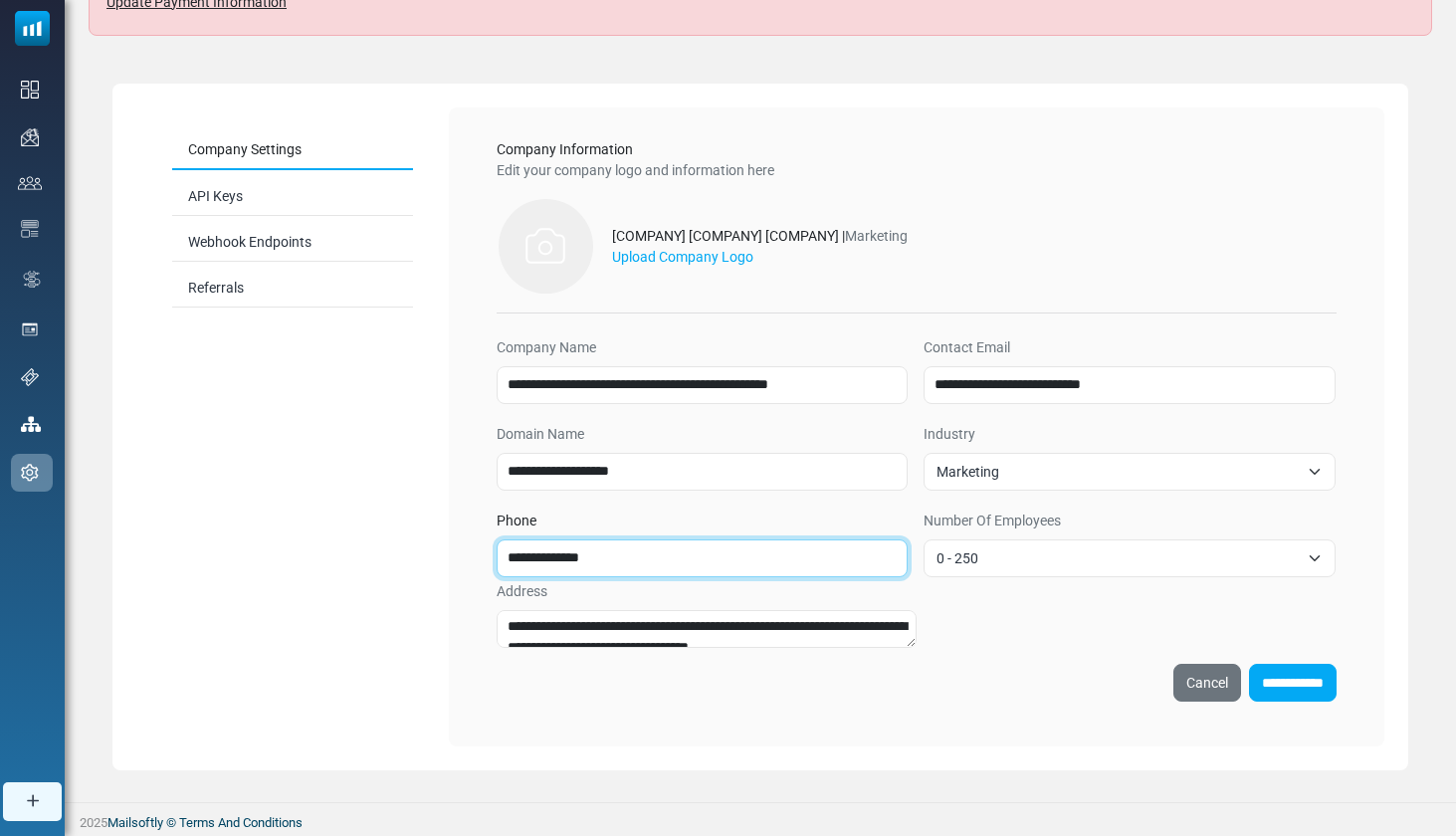 scroll, scrollTop: 141, scrollLeft: 0, axis: vertical 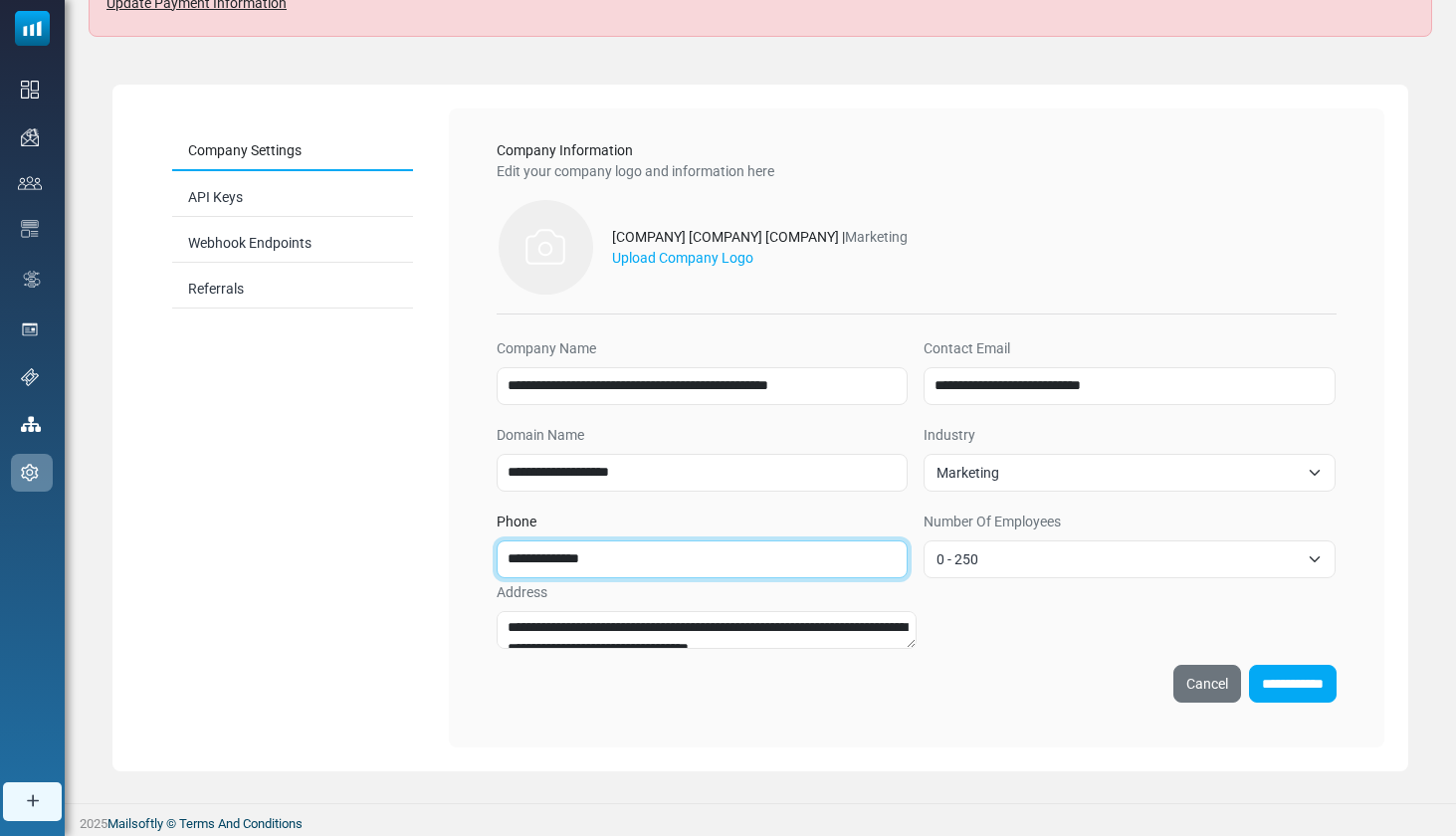 type on "**********" 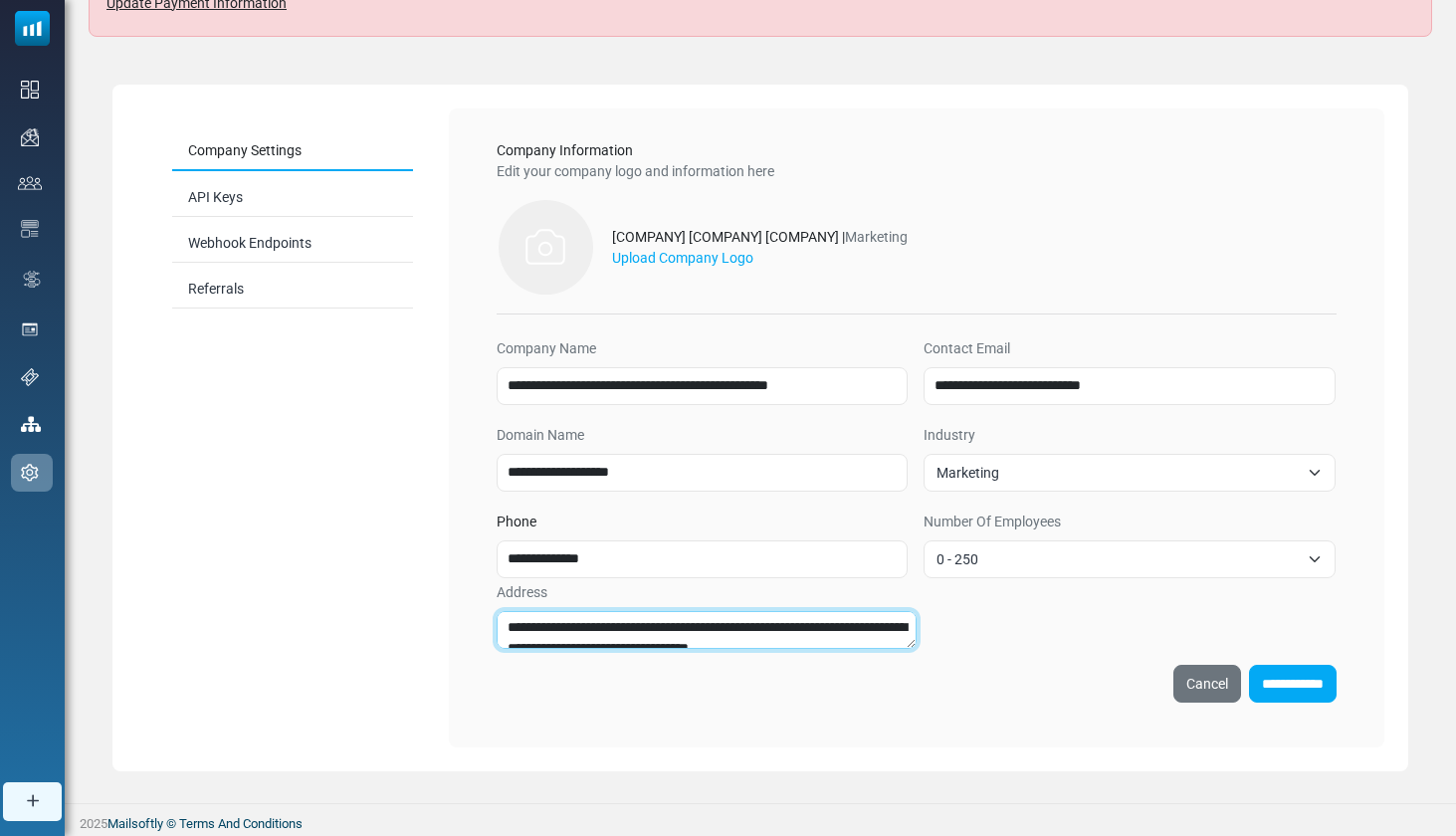 click on "**********" at bounding box center [707, 630] 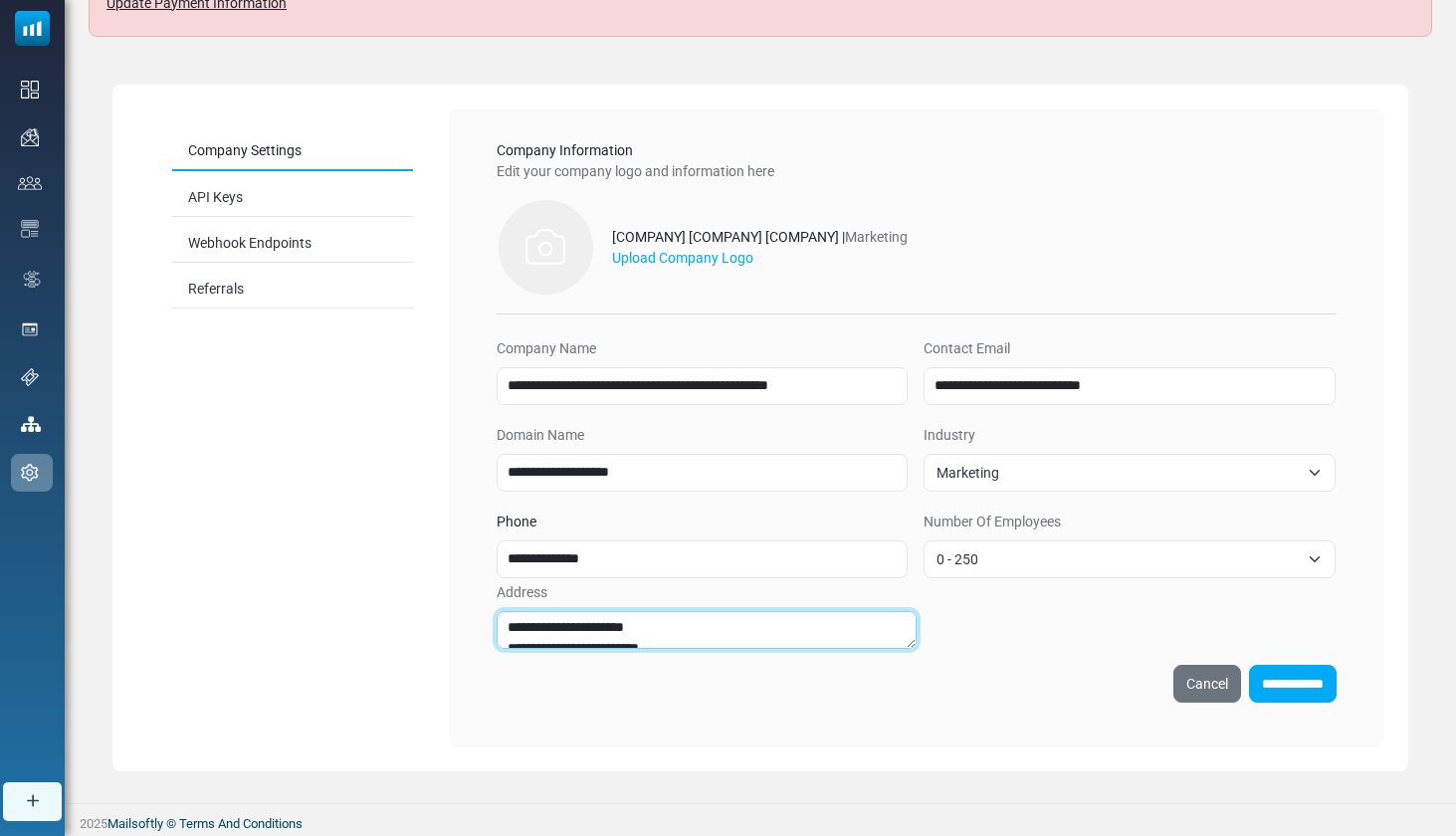 scroll, scrollTop: 8, scrollLeft: 0, axis: vertical 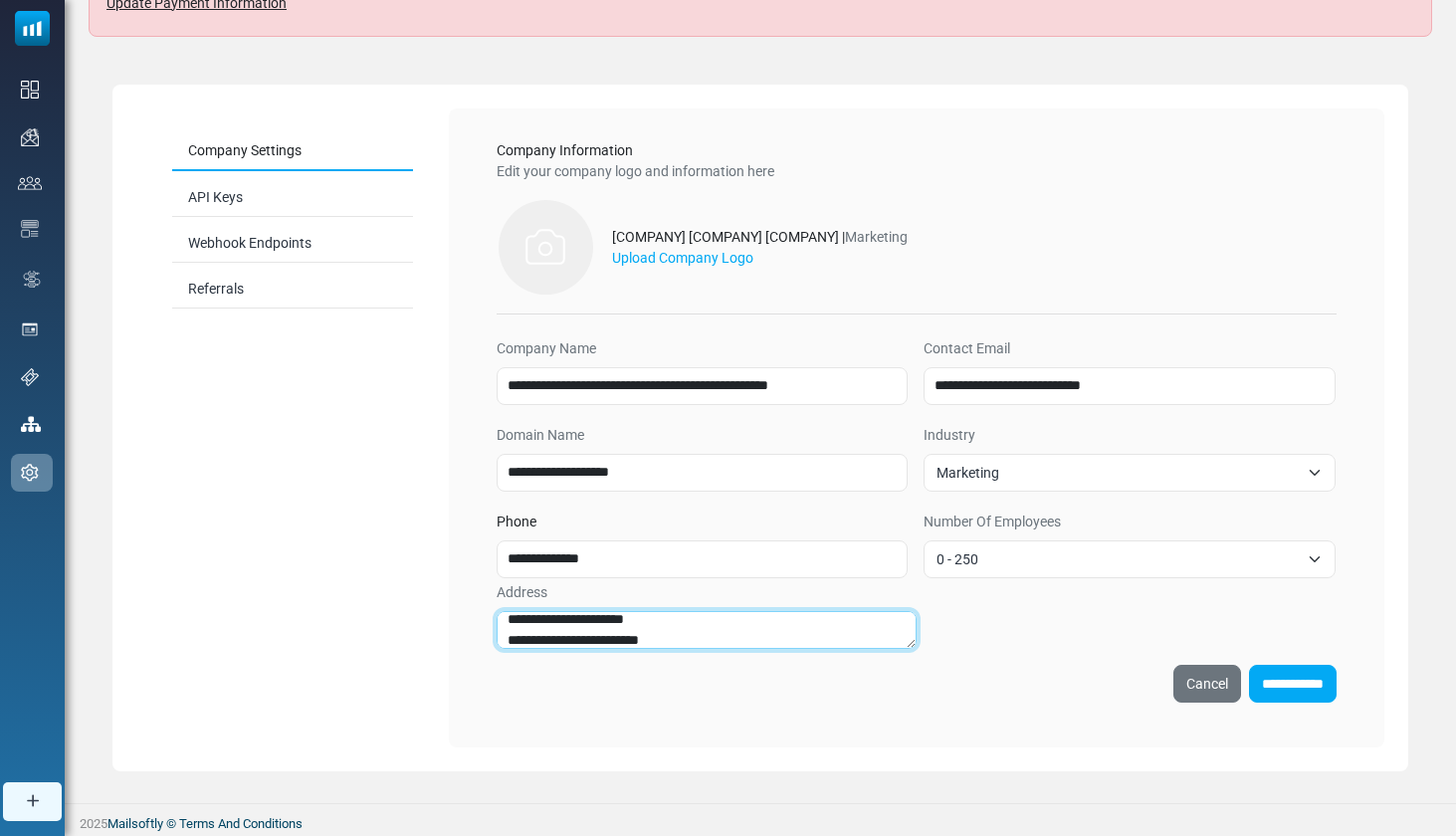 paste on "**********" 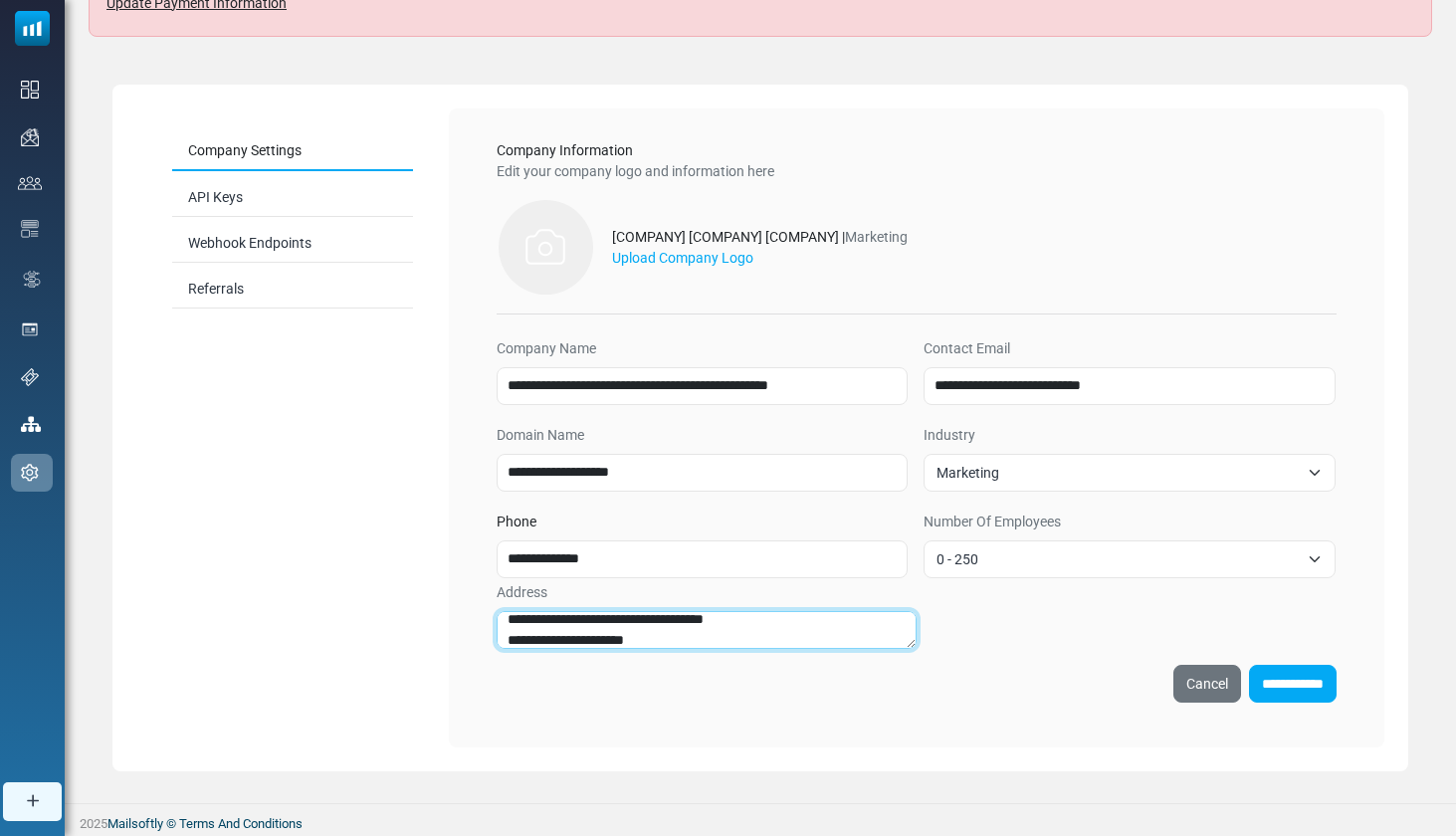 scroll, scrollTop: 58, scrollLeft: 0, axis: vertical 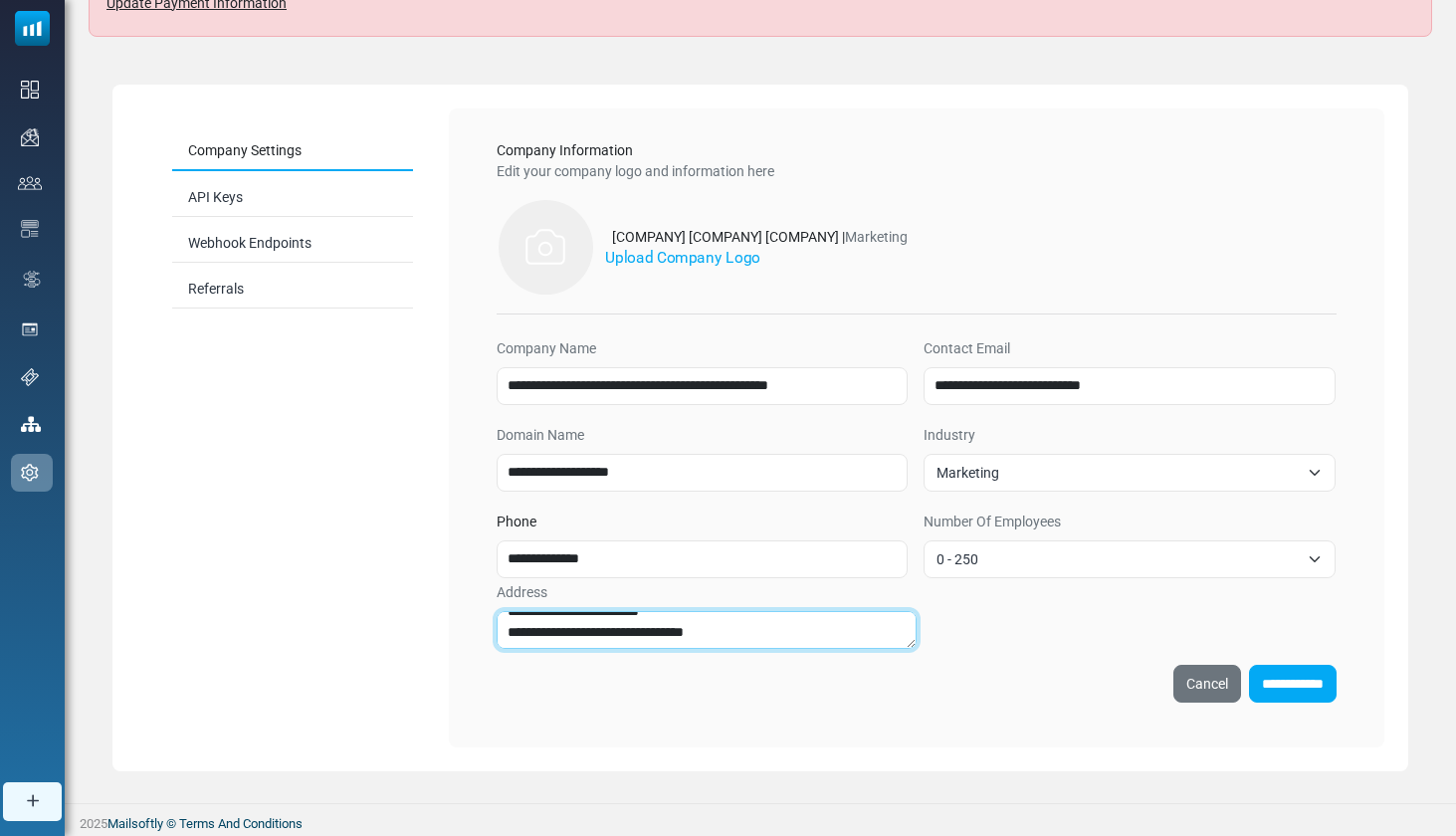 type on "**********" 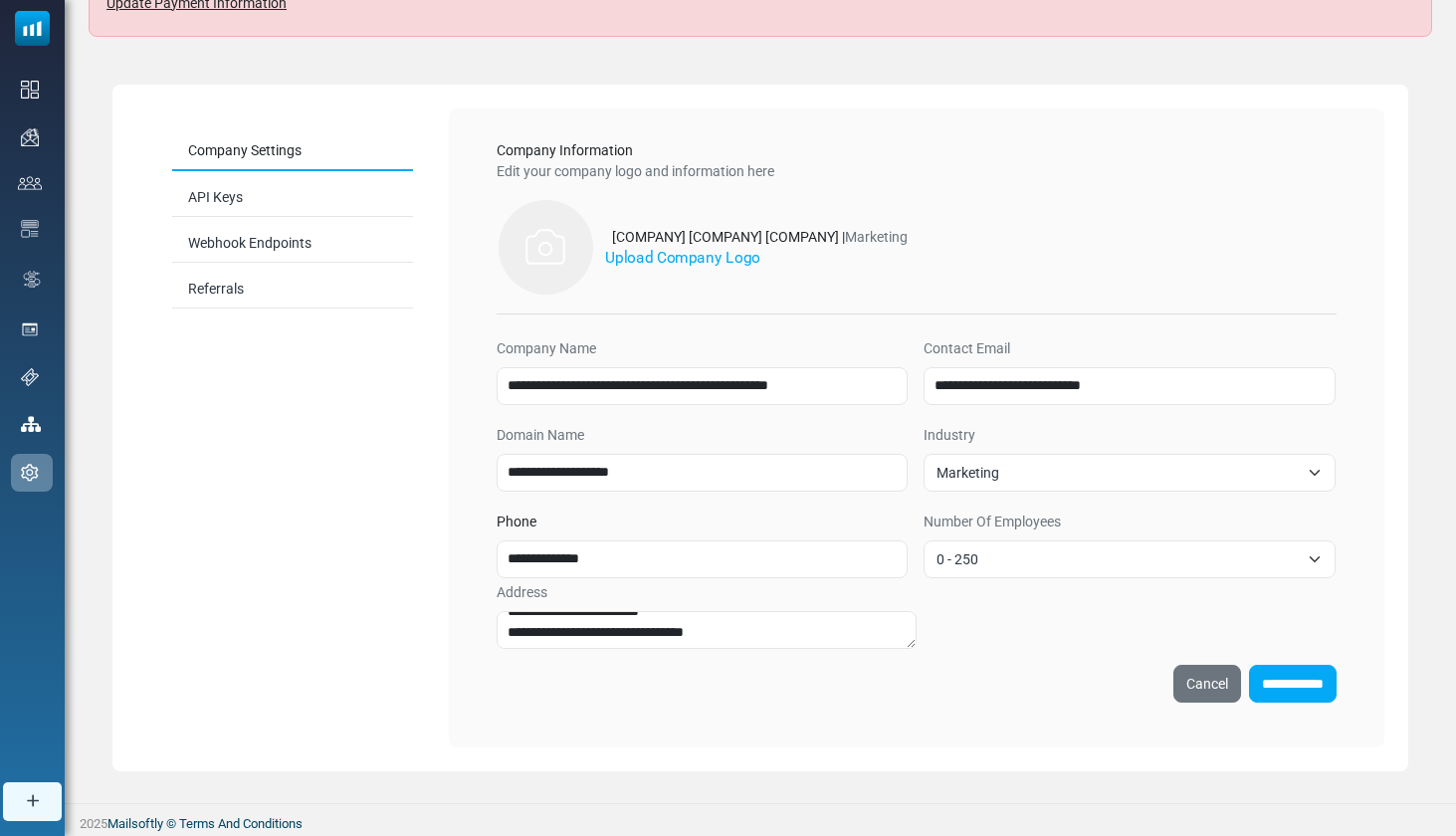 click on "Upload Company Logo" at bounding box center [682, 257] 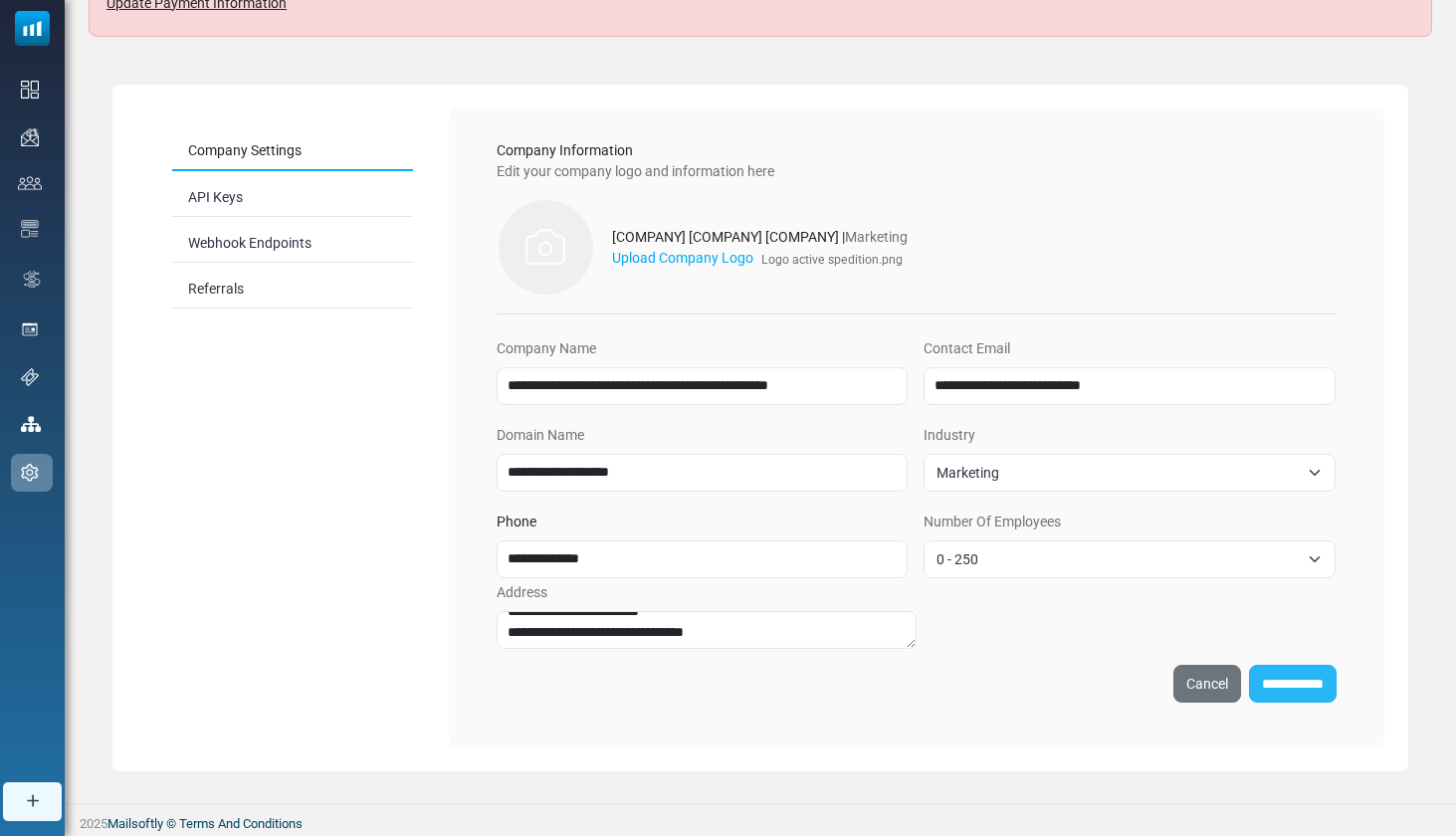 click on "**********" at bounding box center (1293, 684) 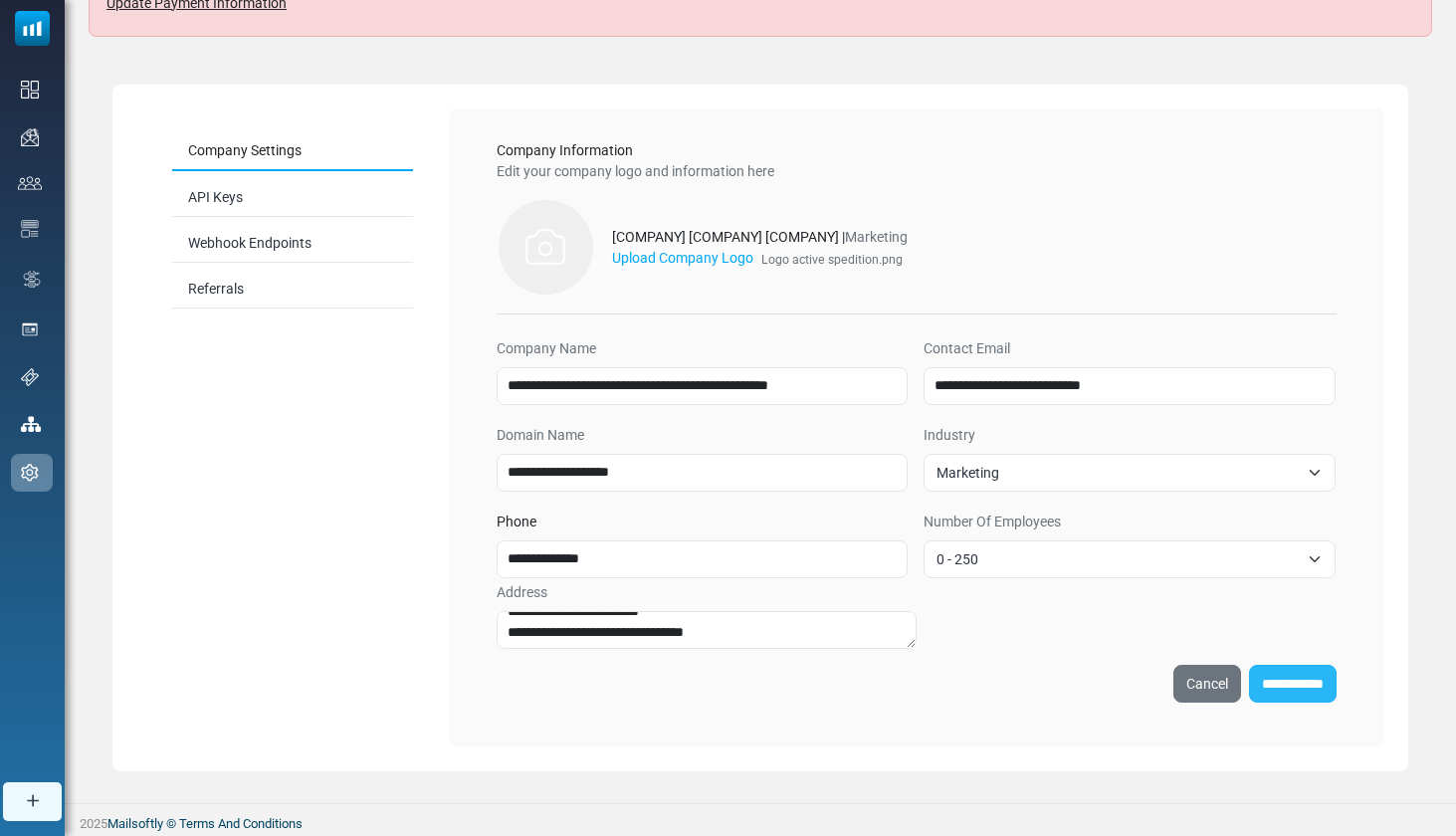 click on "**********" at bounding box center [1293, 684] 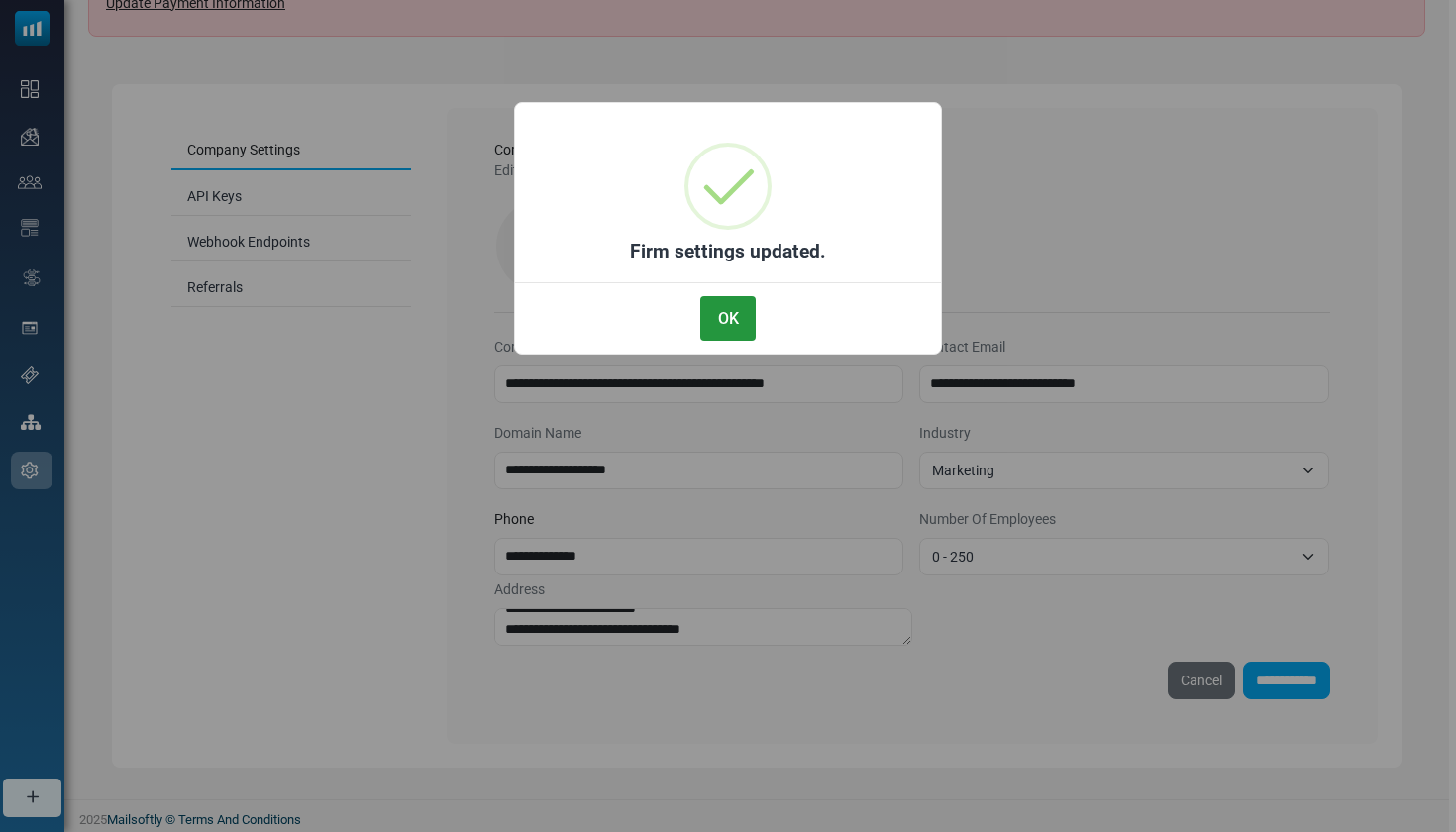 click on "OK" at bounding box center (728, 318) 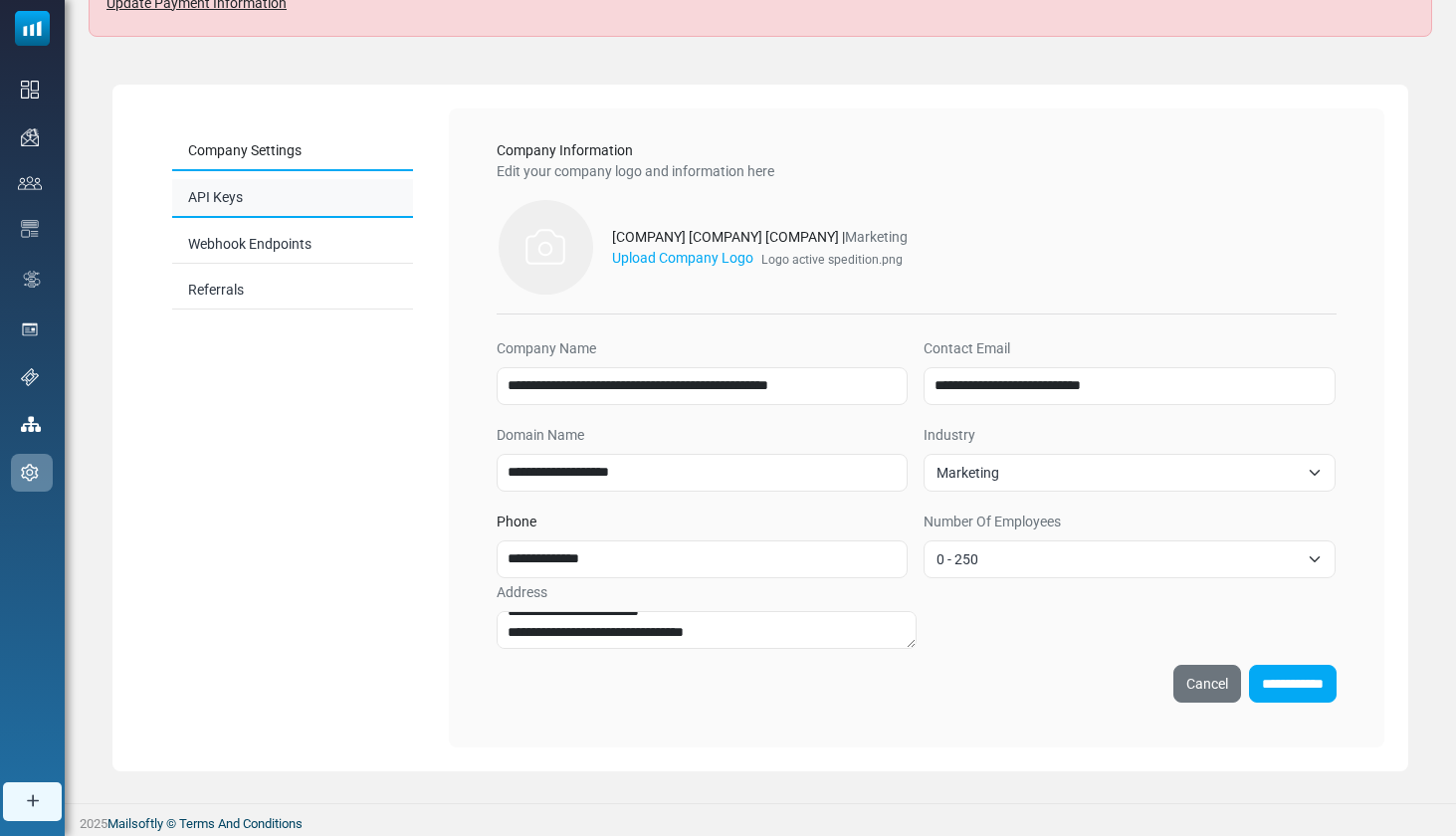 click on "API Keys" at bounding box center [293, 198] 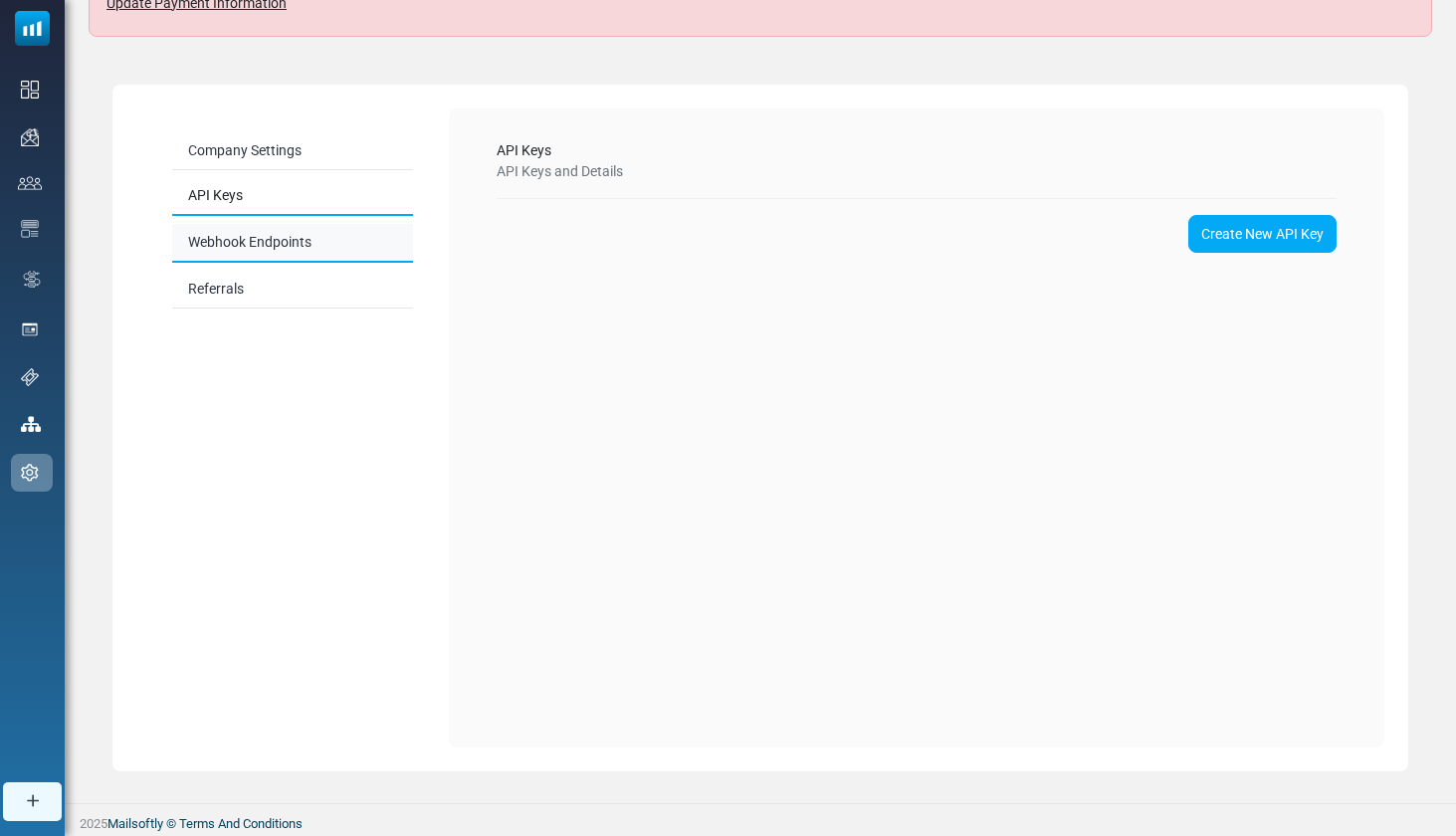 click on "Webhook Endpoints" at bounding box center (293, 243) 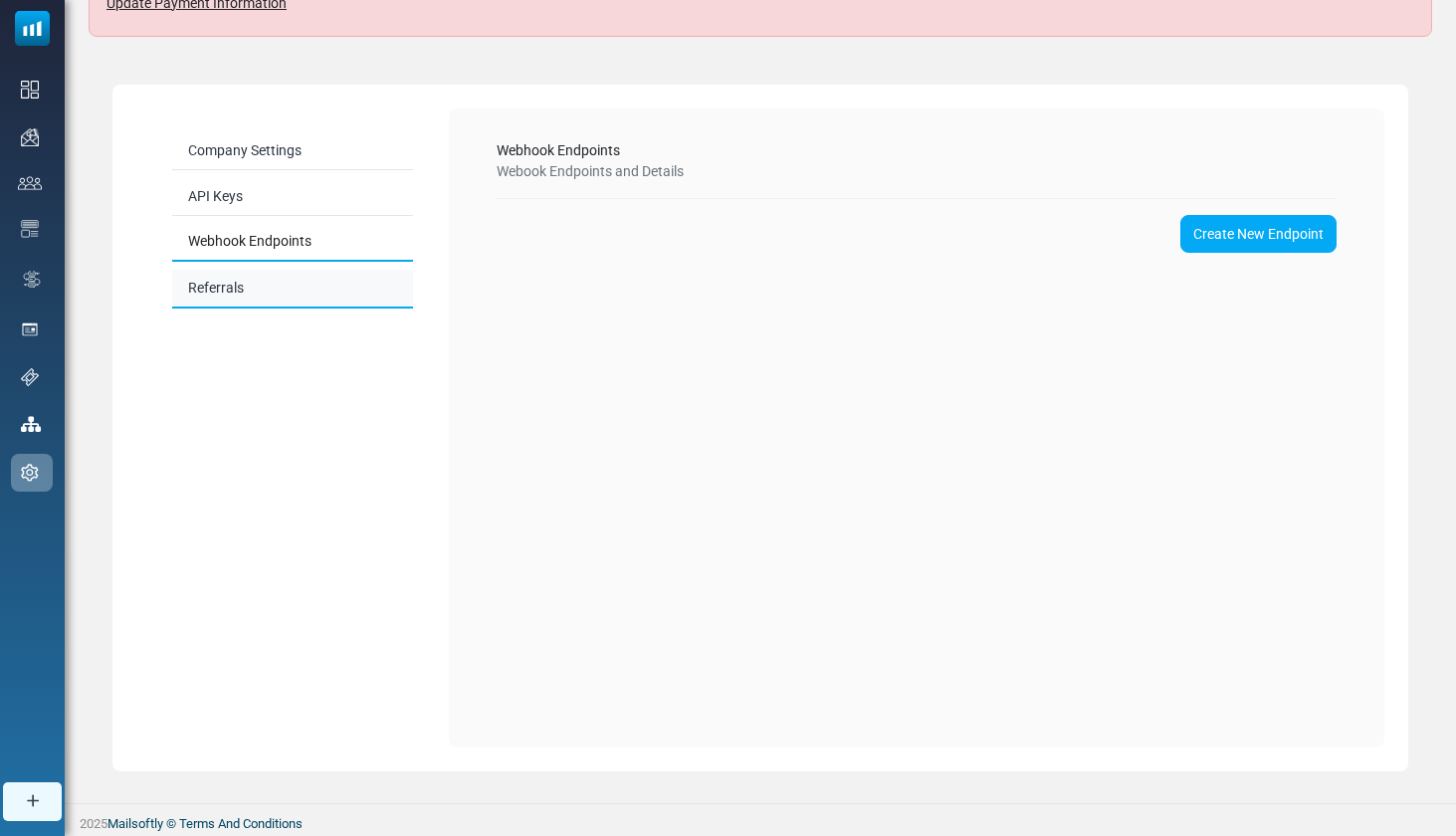 click on "Referrals" at bounding box center (293, 289) 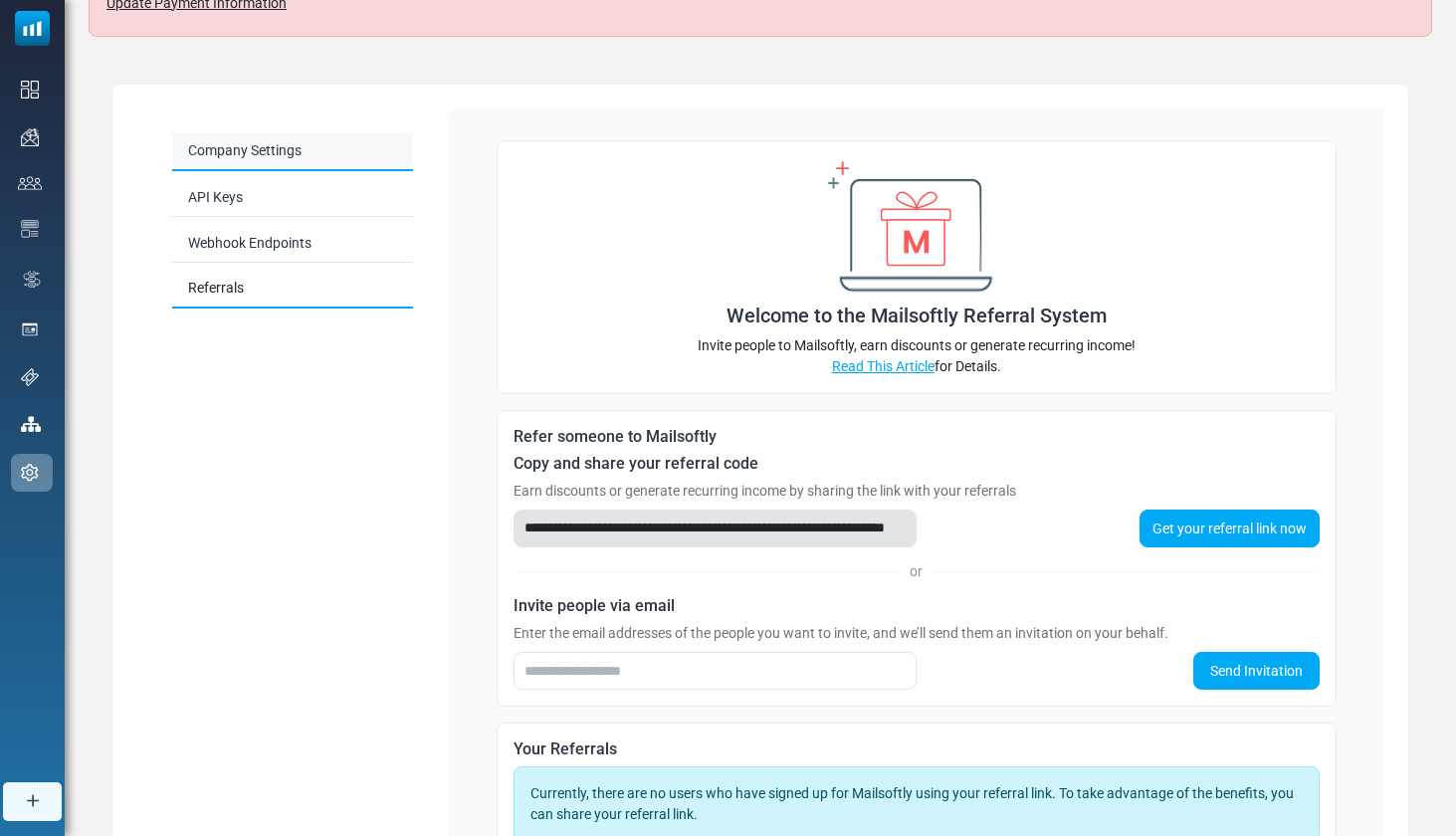 click on "Company Settings" at bounding box center (293, 151) 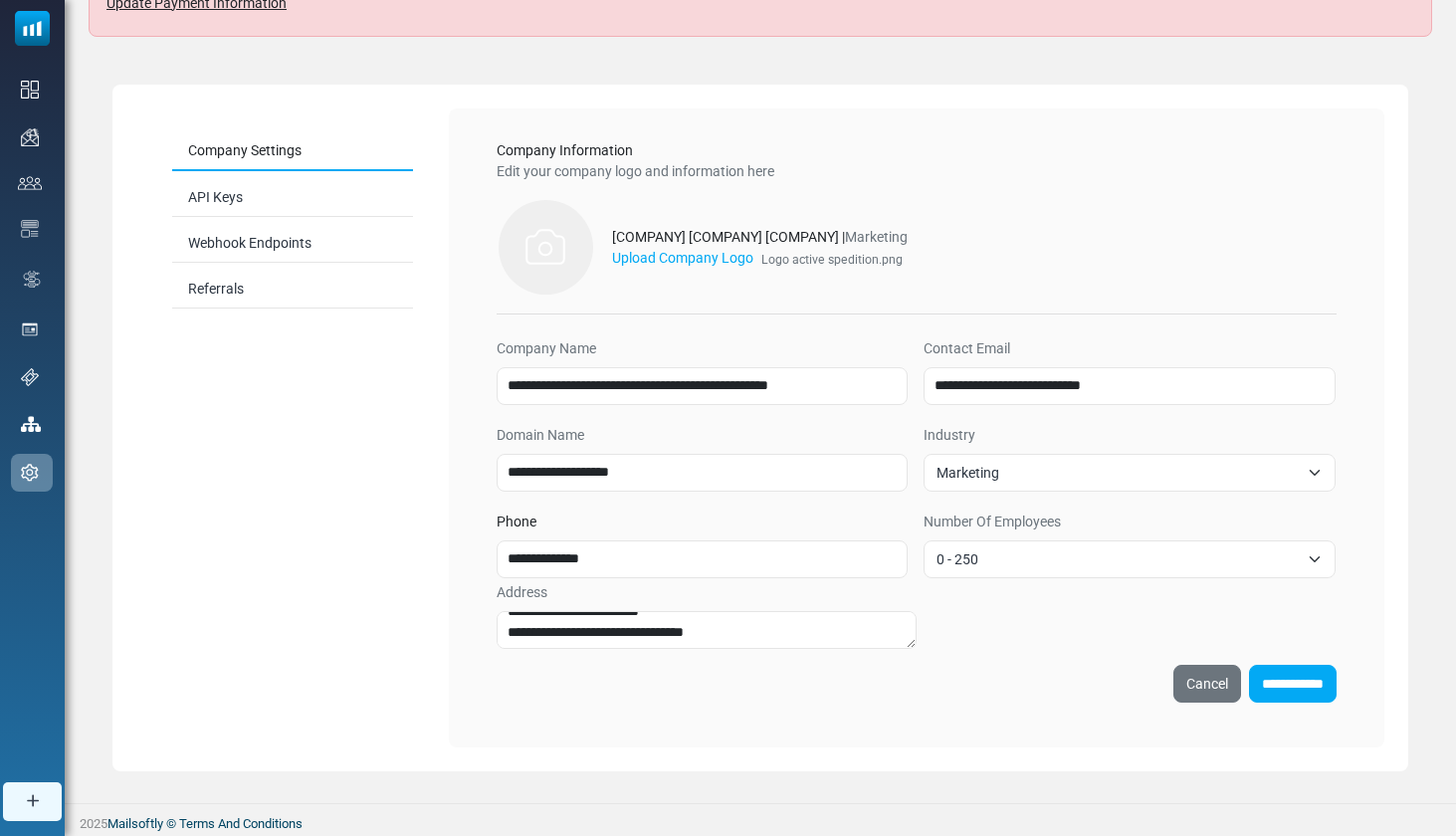 click on "Gruber Logistics Ulusl. Taşım. Tic. Ltd. şti.  |   Marketing" at bounding box center [759, 237] 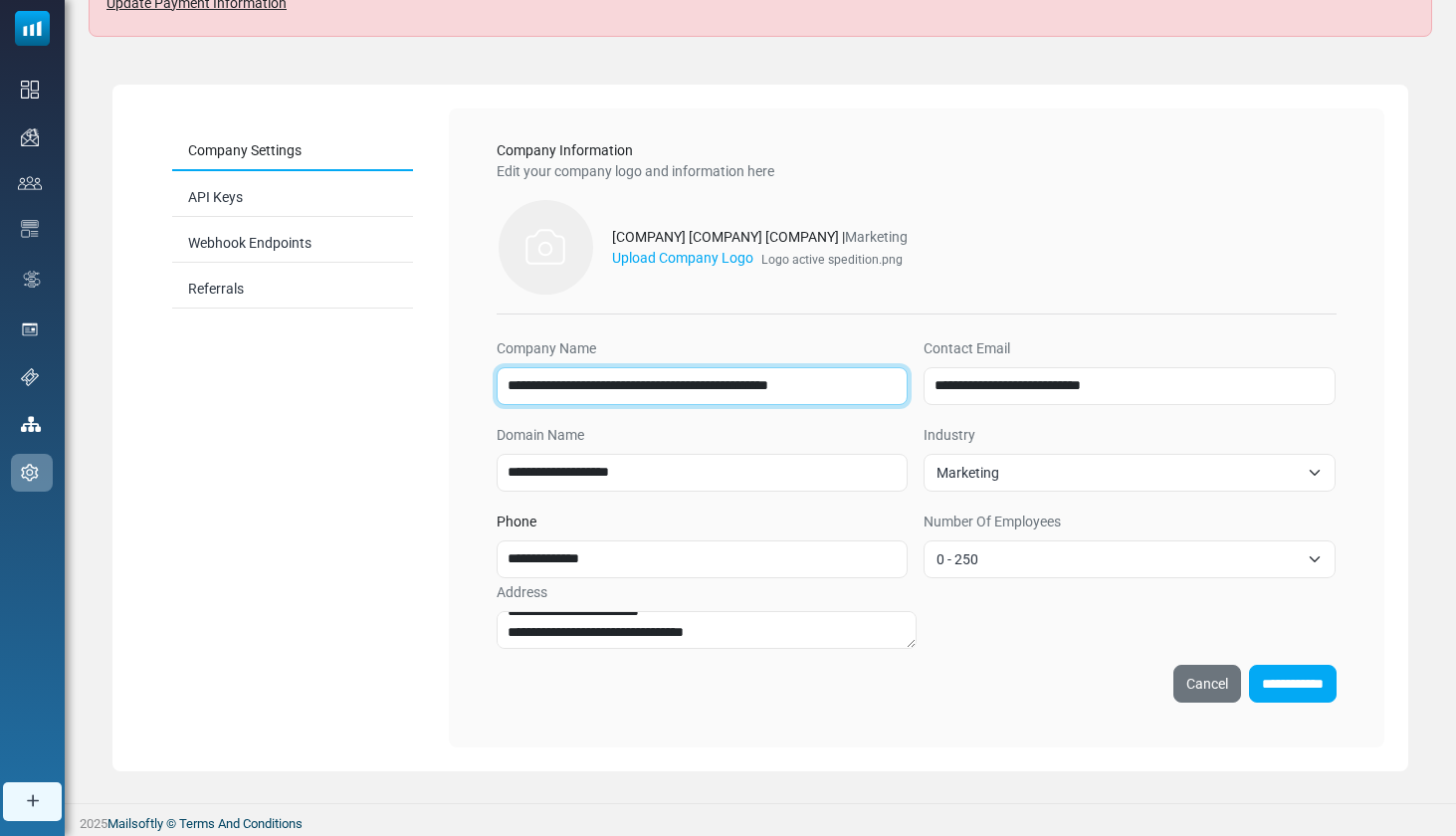 click on "**********" at bounding box center (703, 386) 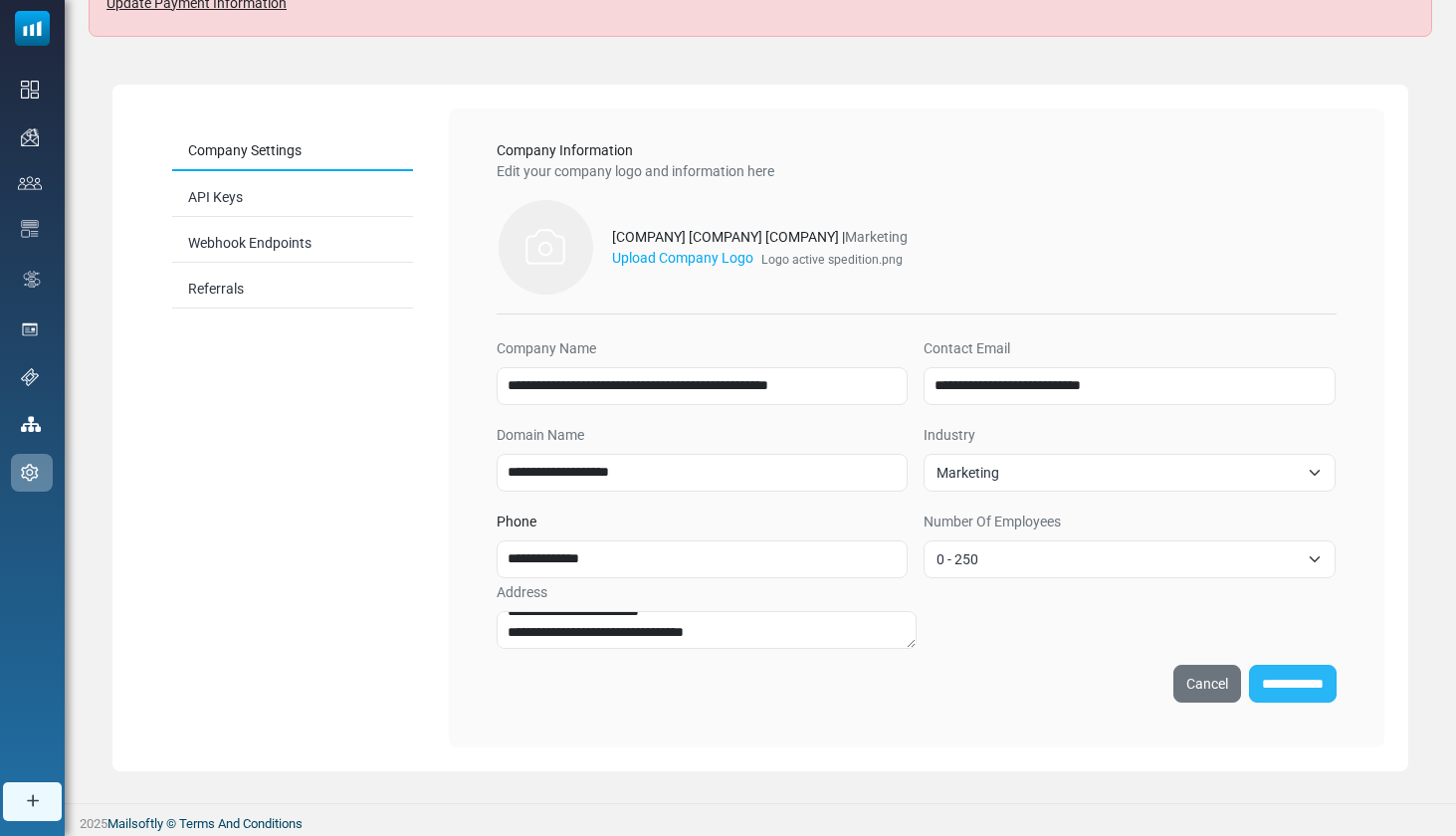 click on "**********" at bounding box center (1293, 684) 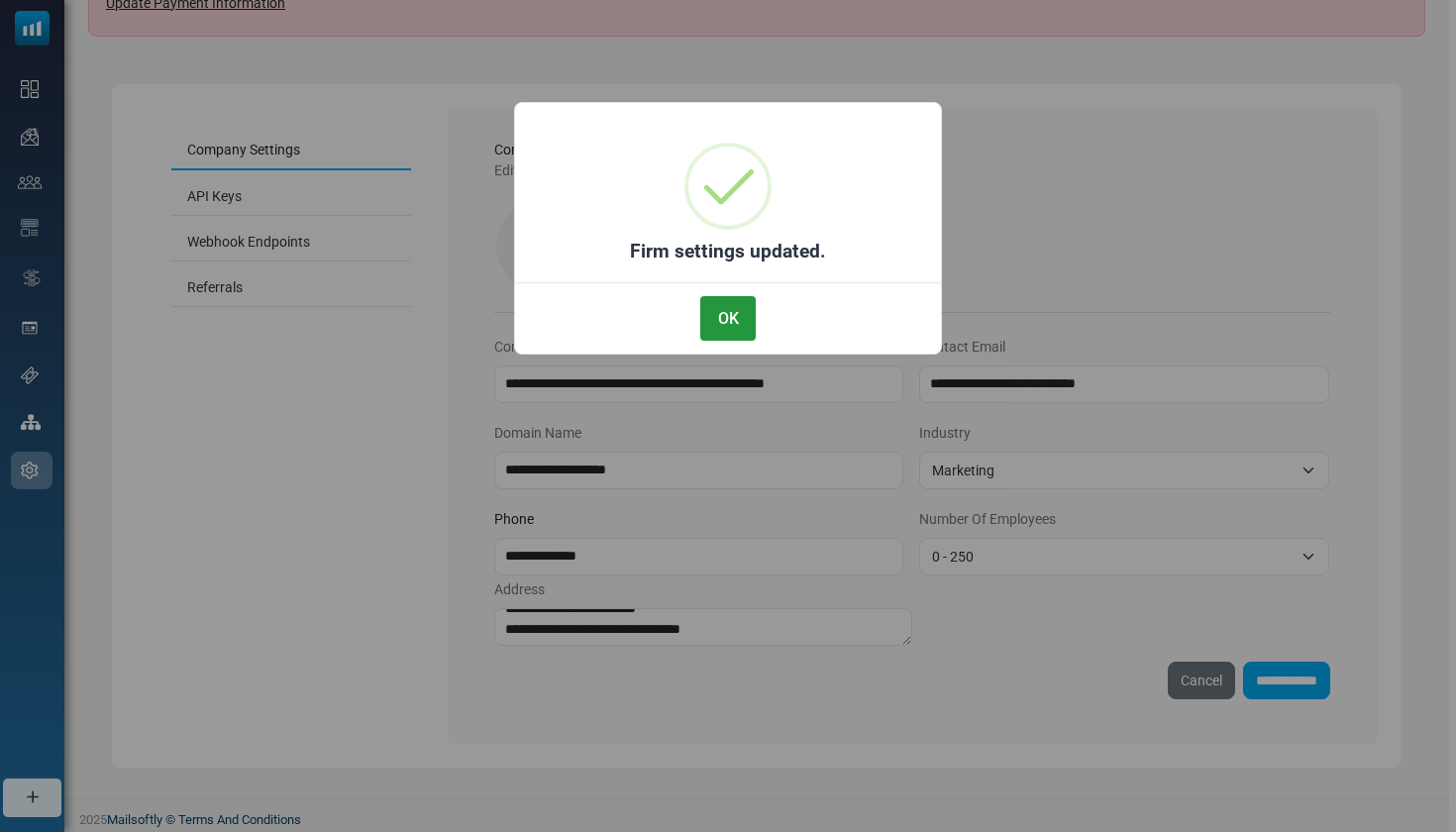 click on "OK" at bounding box center (728, 318) 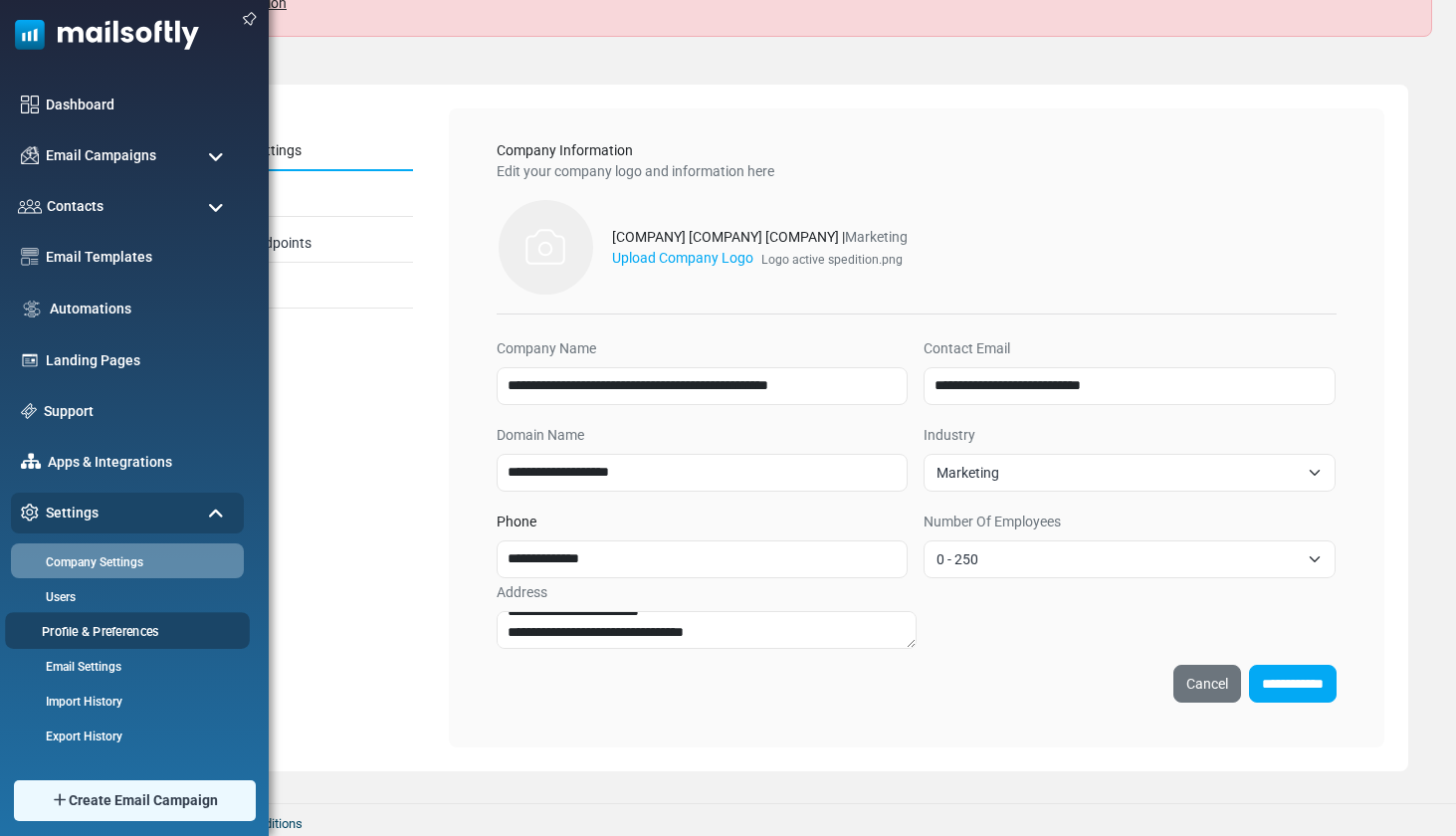 click on "Profile & Preferences" at bounding box center (124, 631) 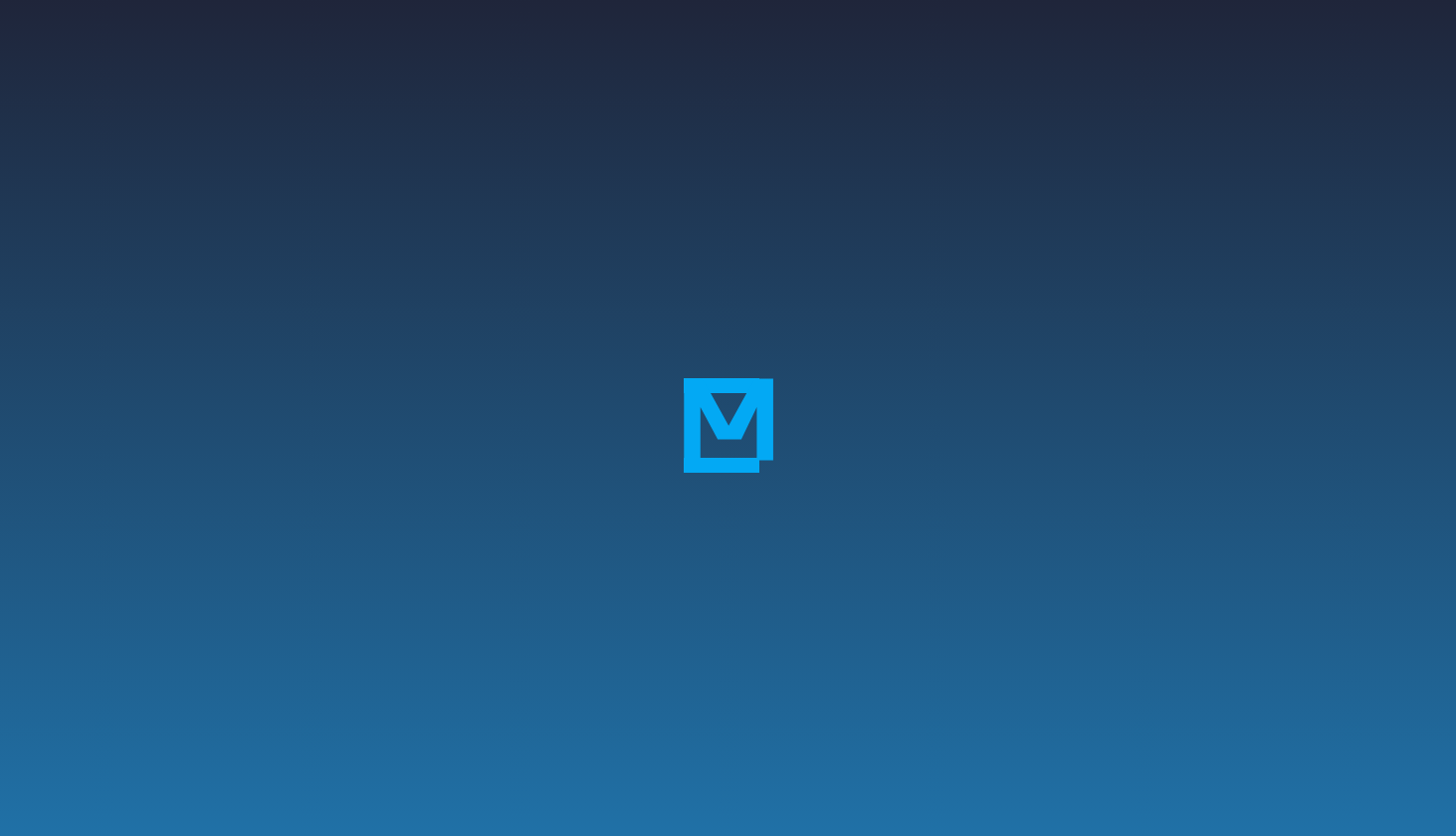 scroll, scrollTop: 0, scrollLeft: 0, axis: both 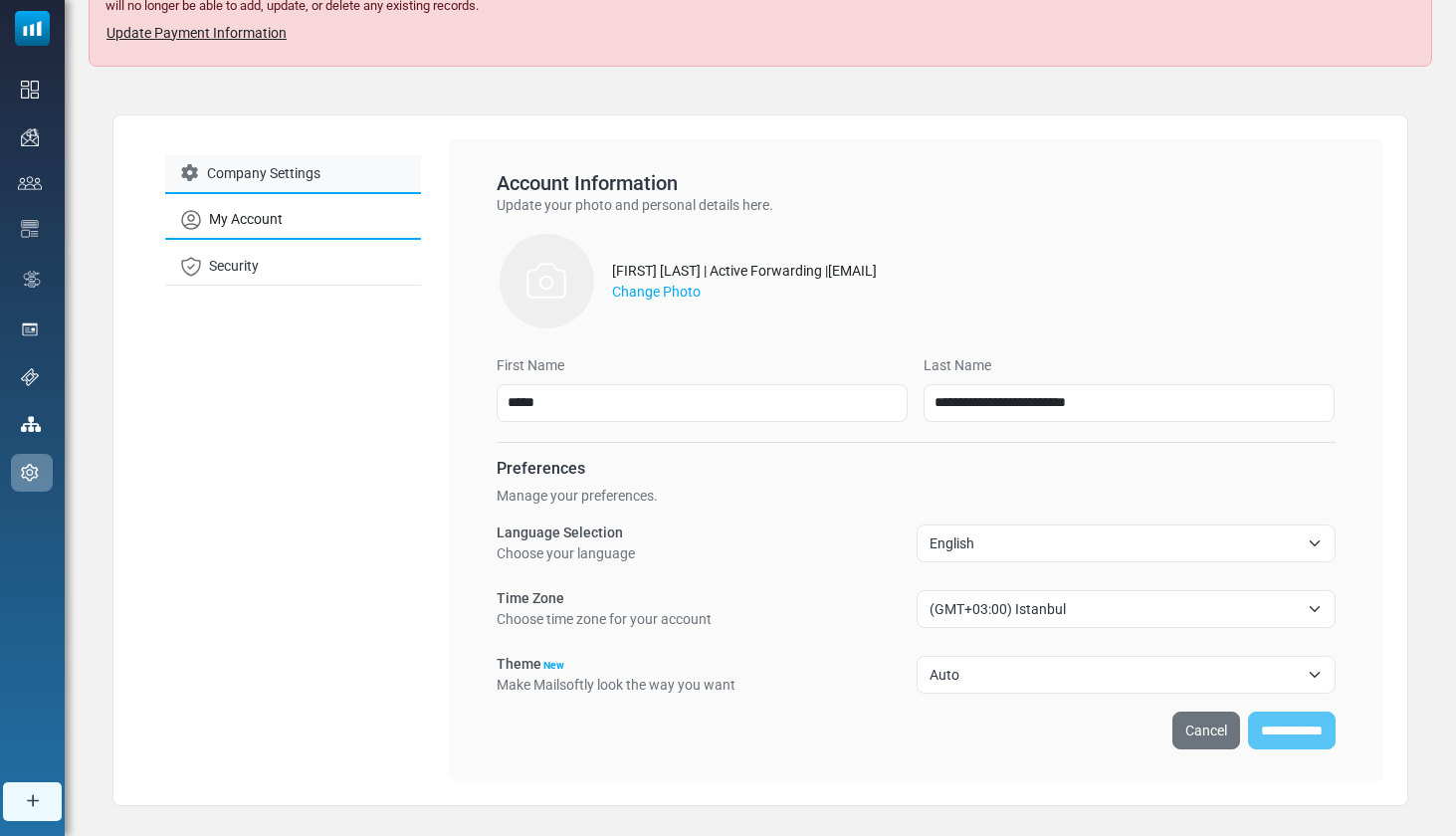 click on "Company Settings" at bounding box center [293, 174] 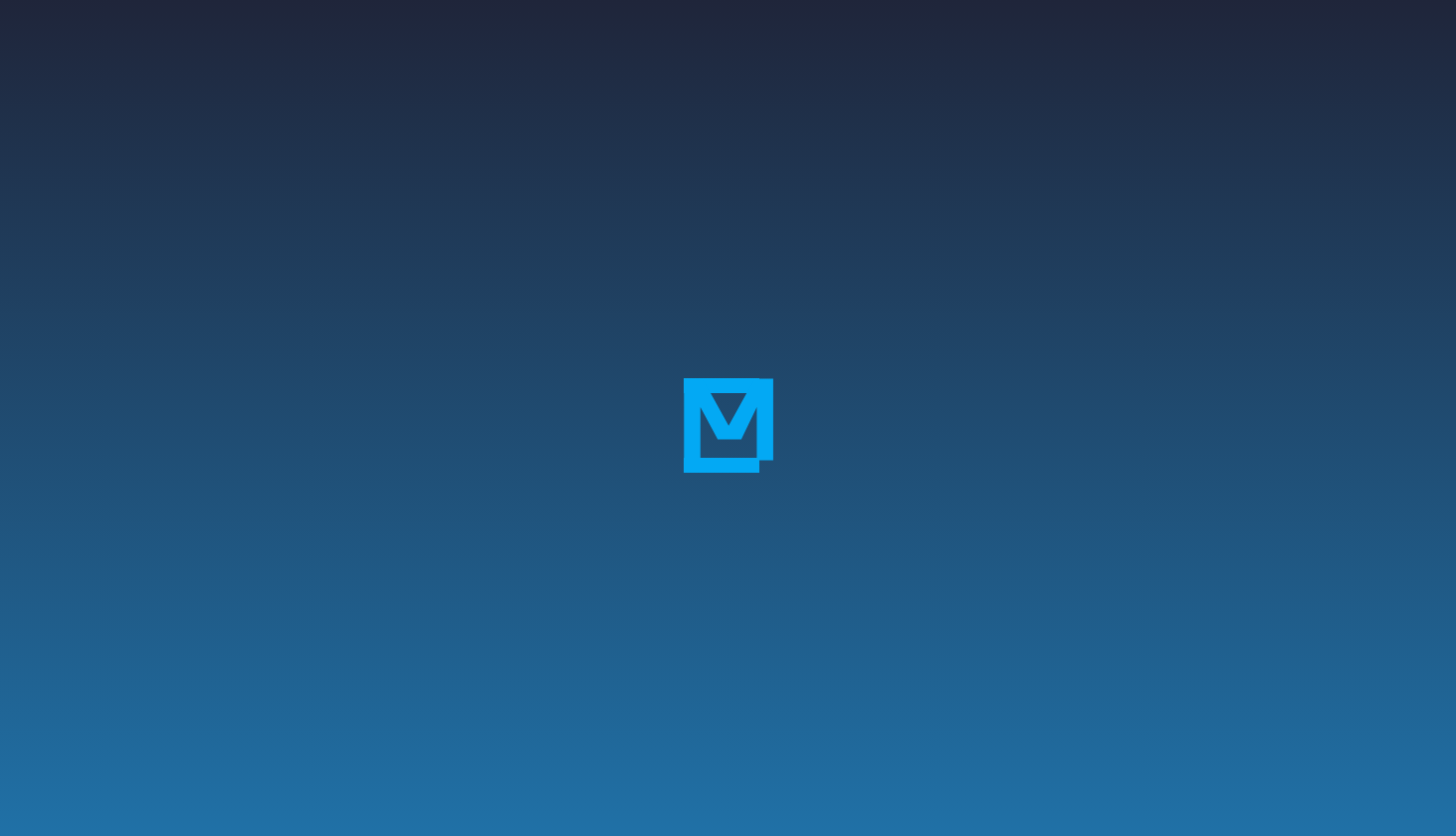 scroll, scrollTop: 0, scrollLeft: 0, axis: both 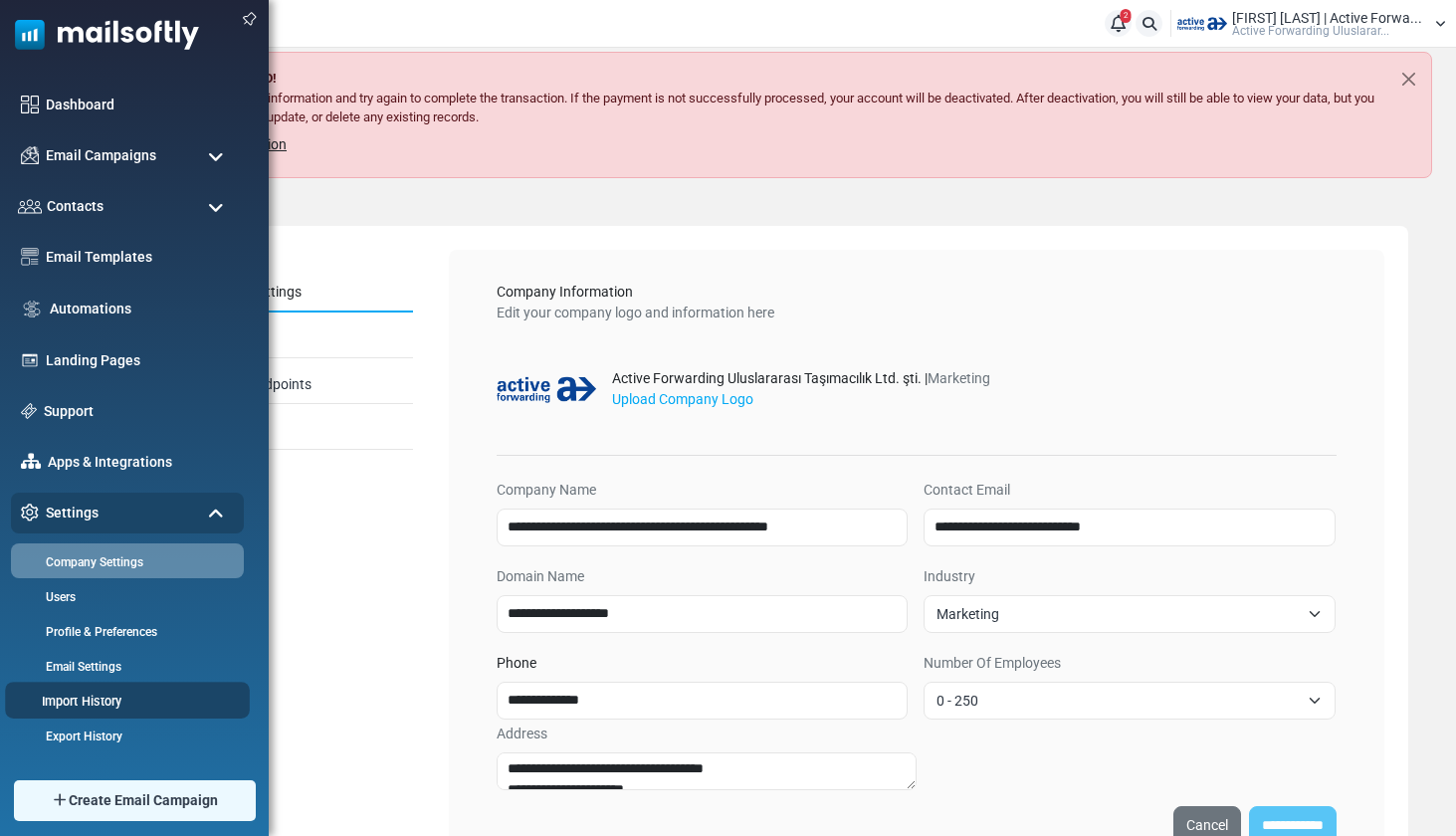 click on "Import History" at bounding box center (124, 701) 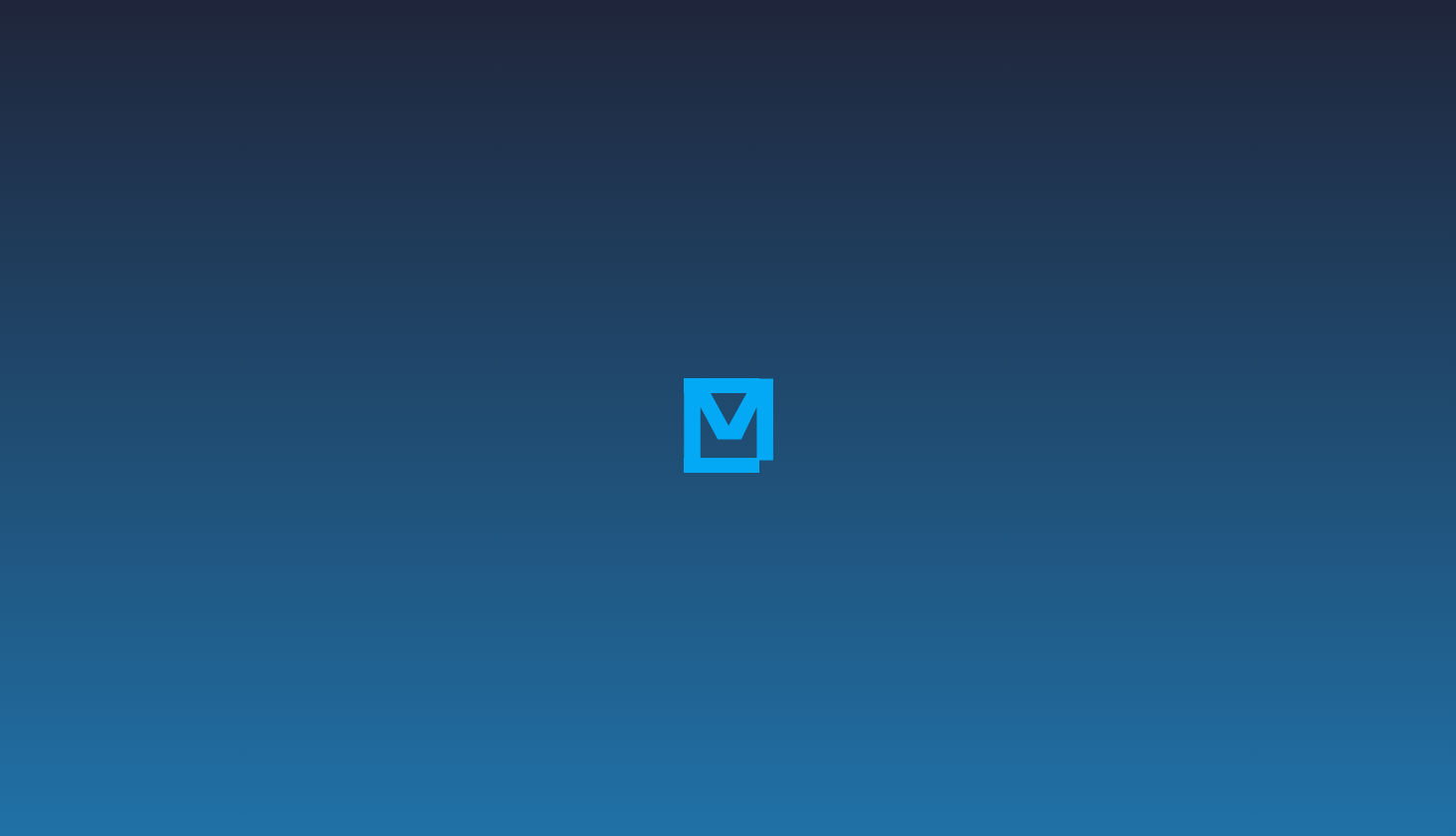 scroll, scrollTop: 0, scrollLeft: 0, axis: both 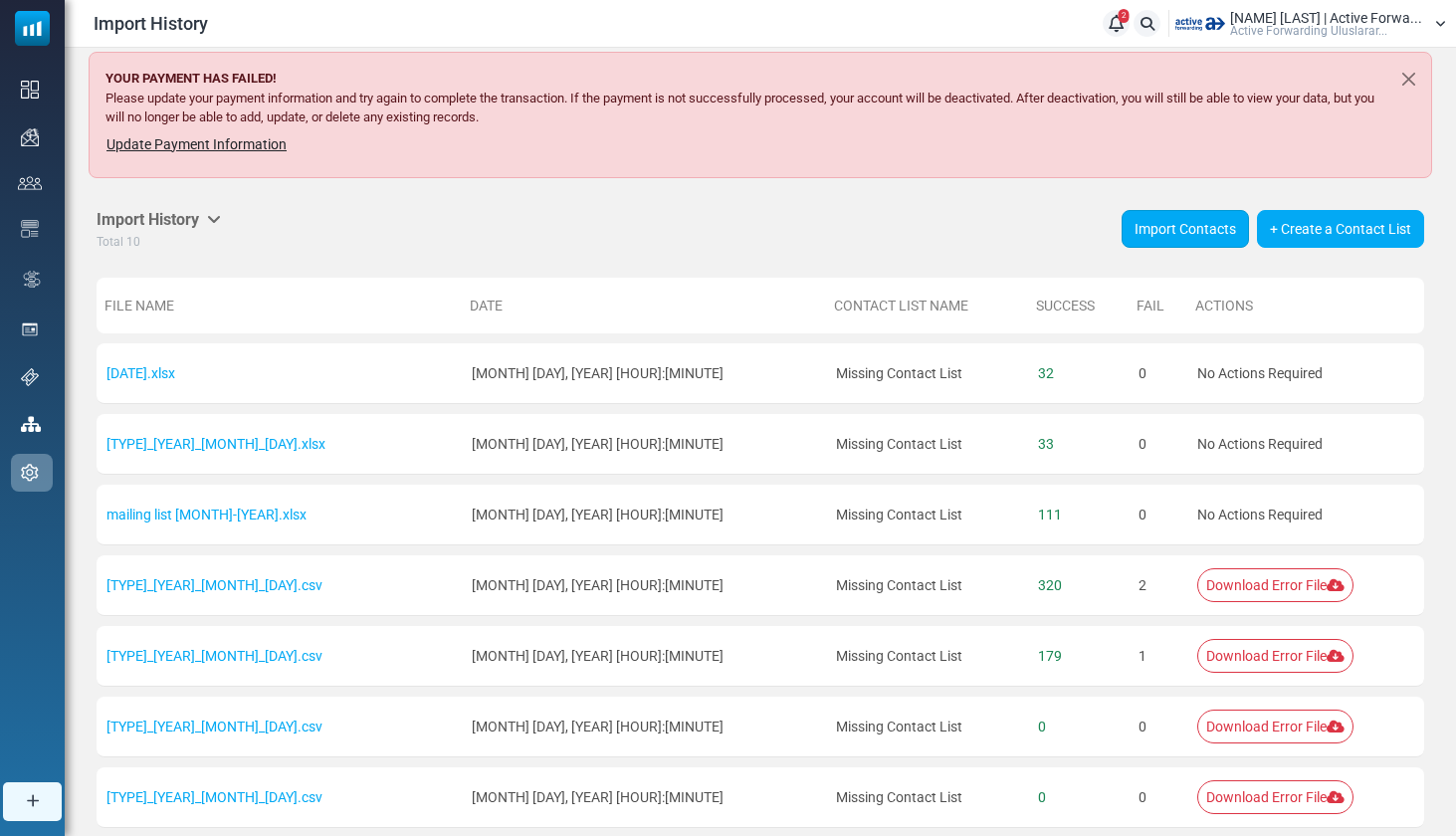 click on "Import Contacts" at bounding box center (1185, 229) 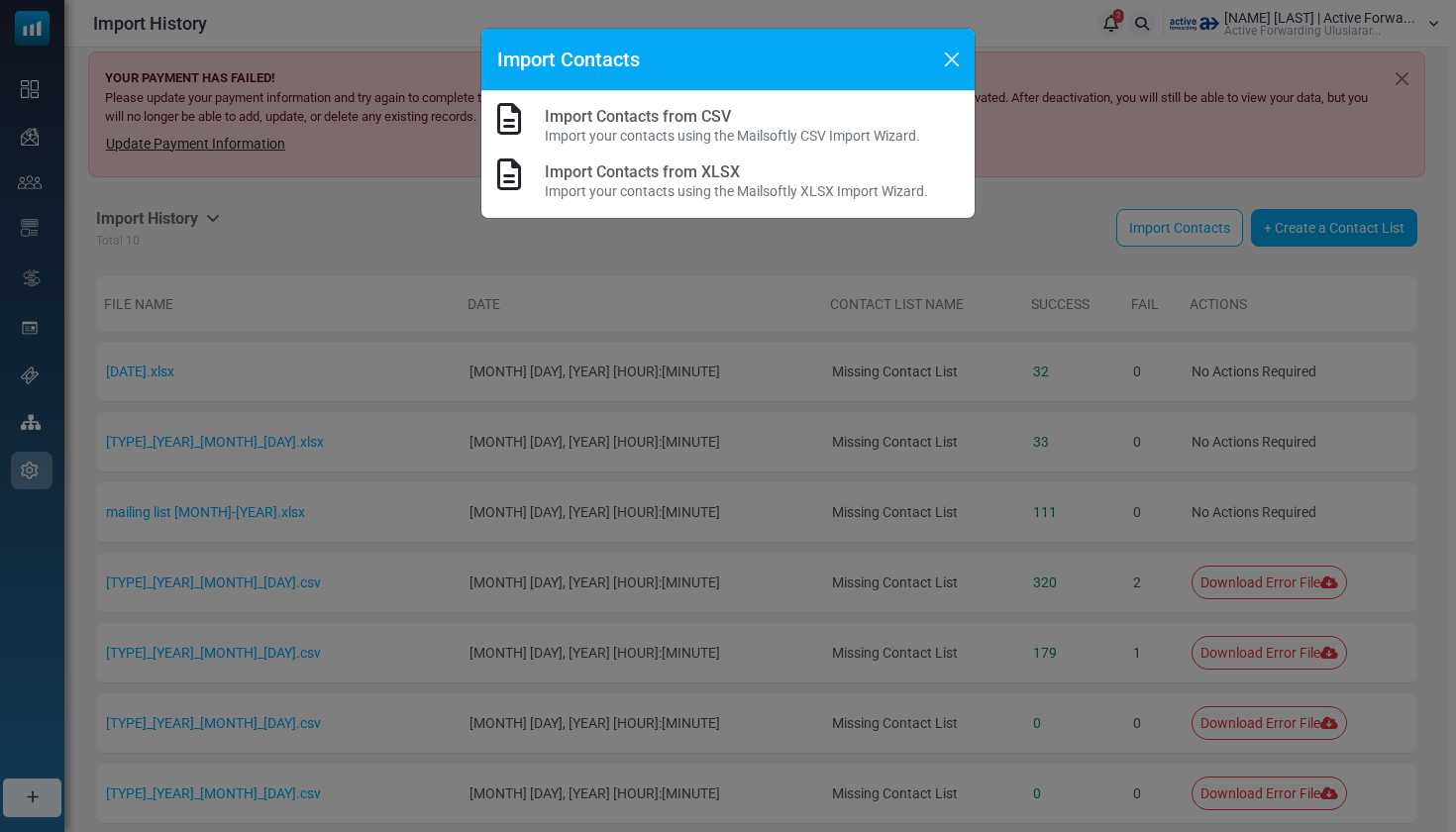 click at bounding box center (952, 59) 